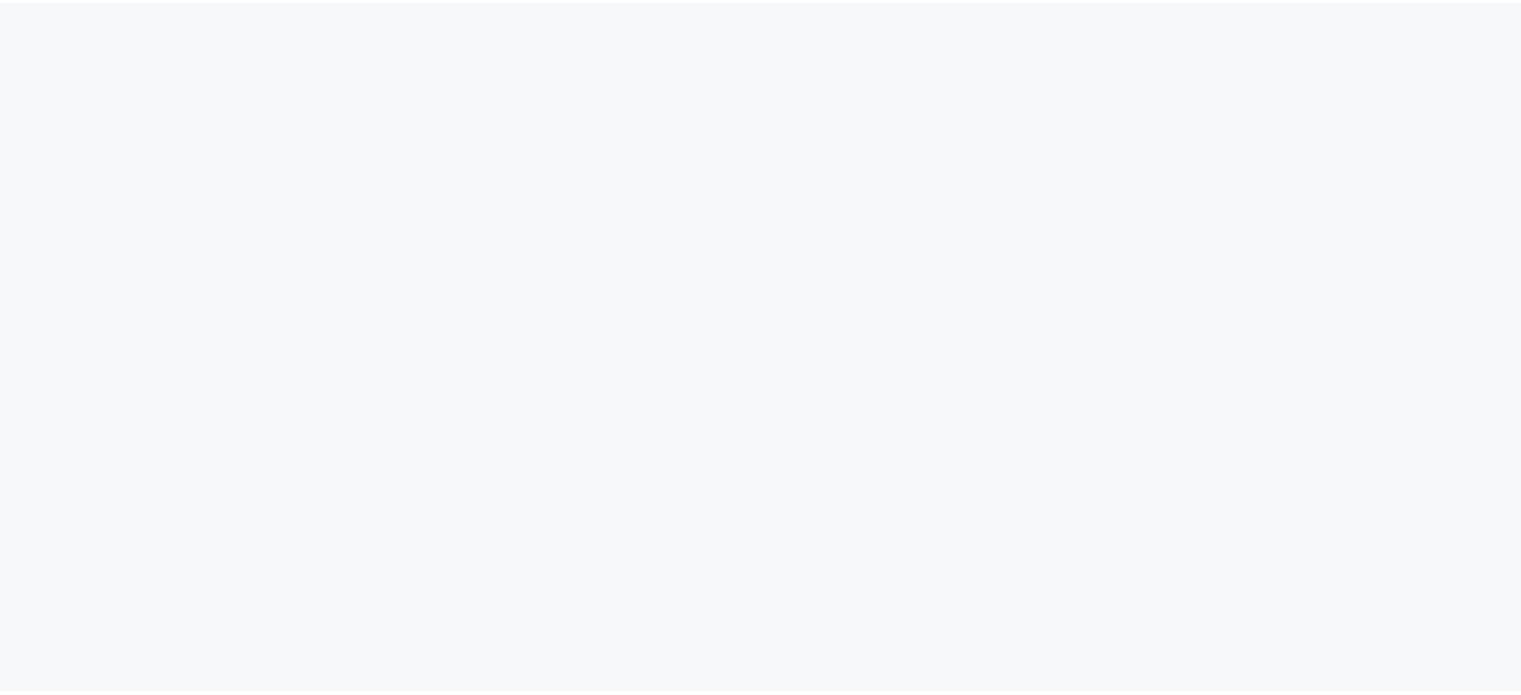 scroll, scrollTop: 0, scrollLeft: 0, axis: both 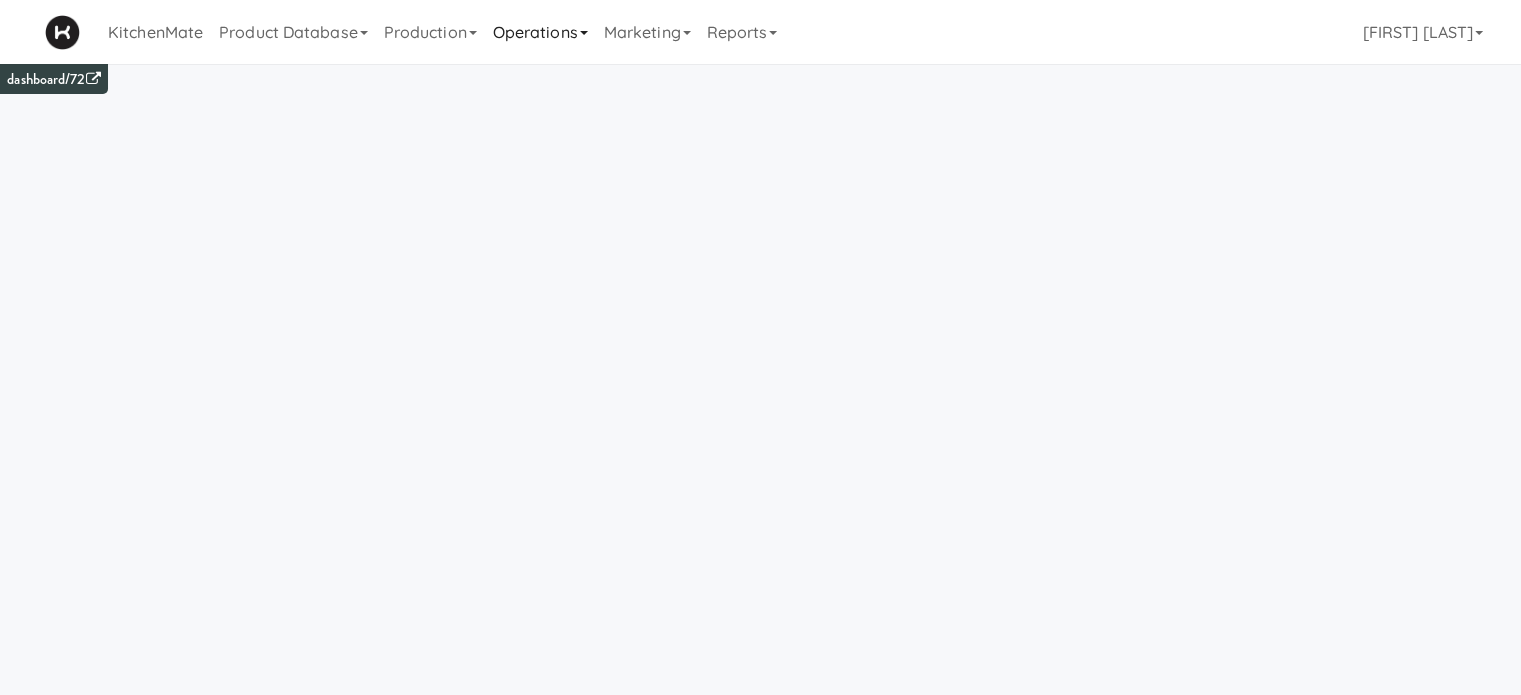 click on "Operations" at bounding box center [540, 32] 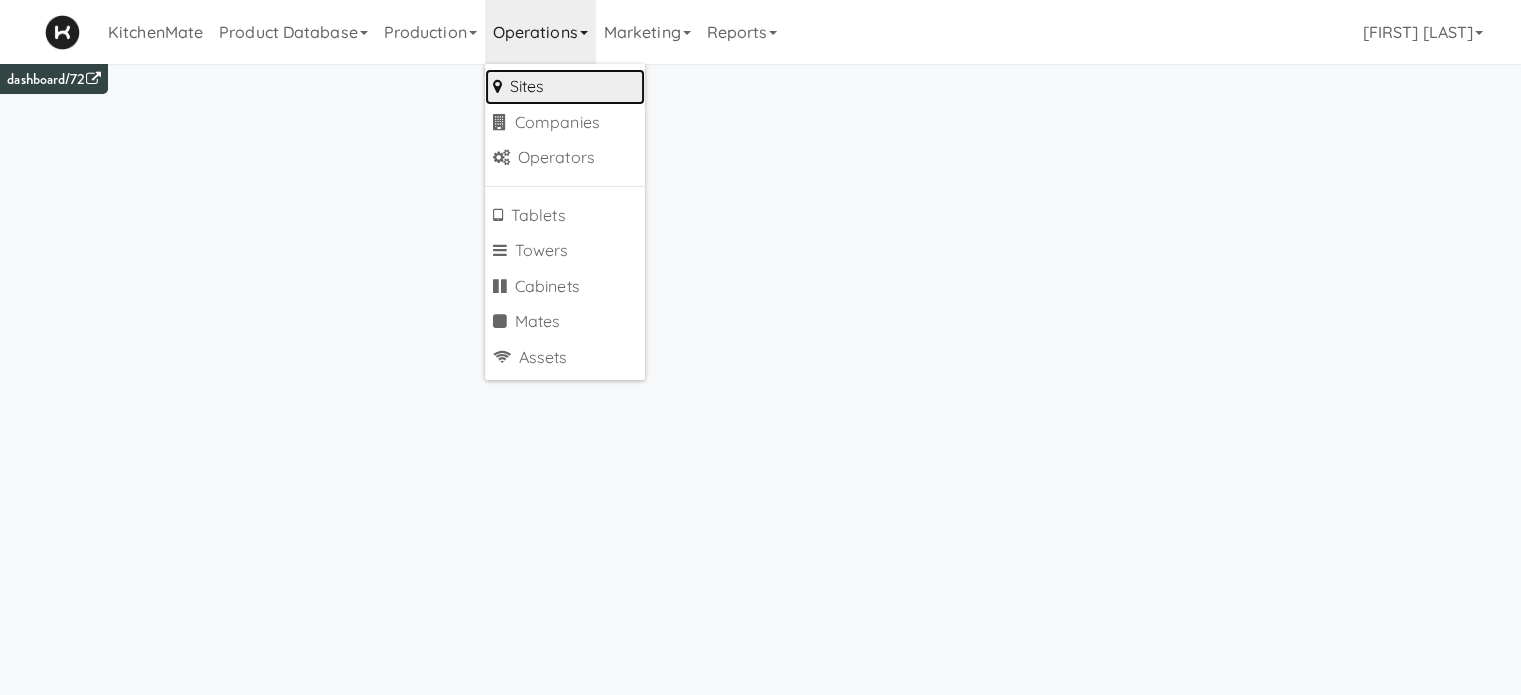 click on "Sites" at bounding box center [565, 87] 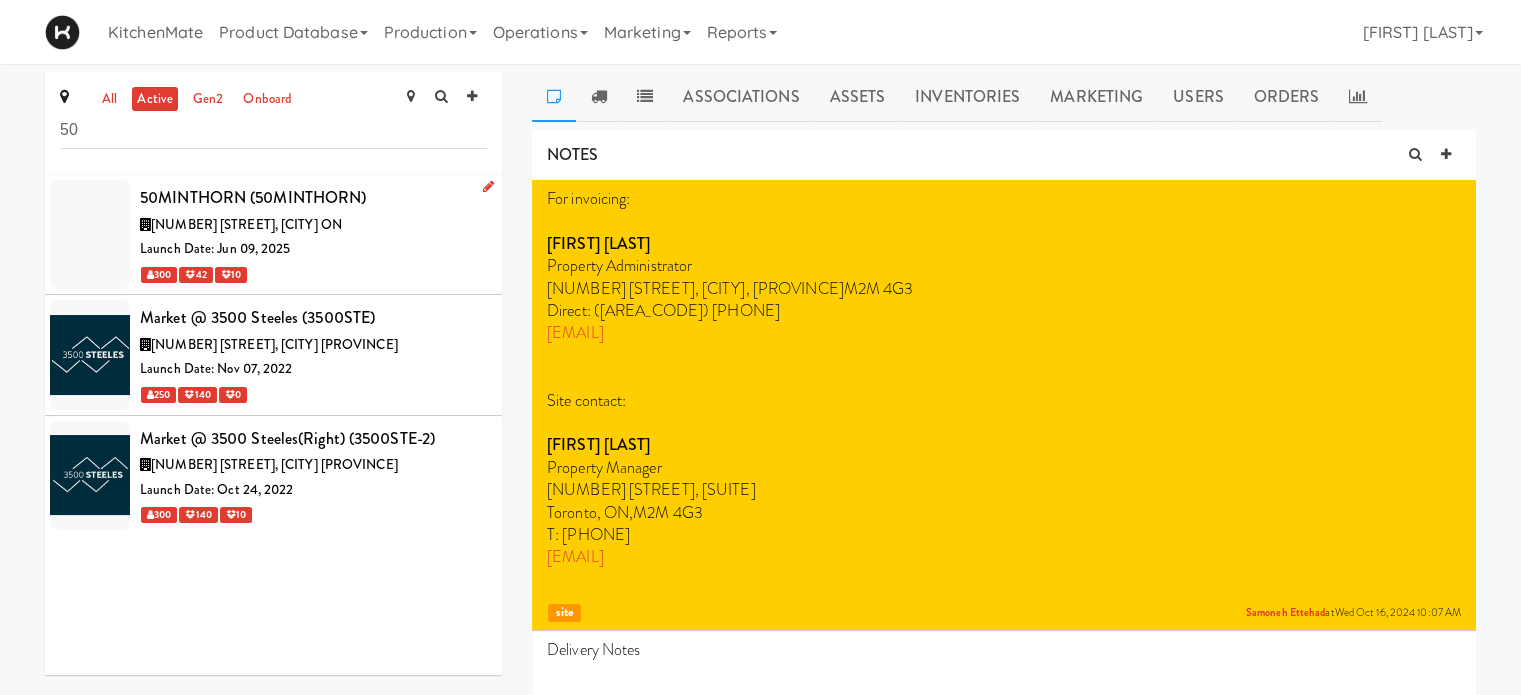 click on "[NUMBER] [STREET], [CITY] ON" at bounding box center (313, 225) 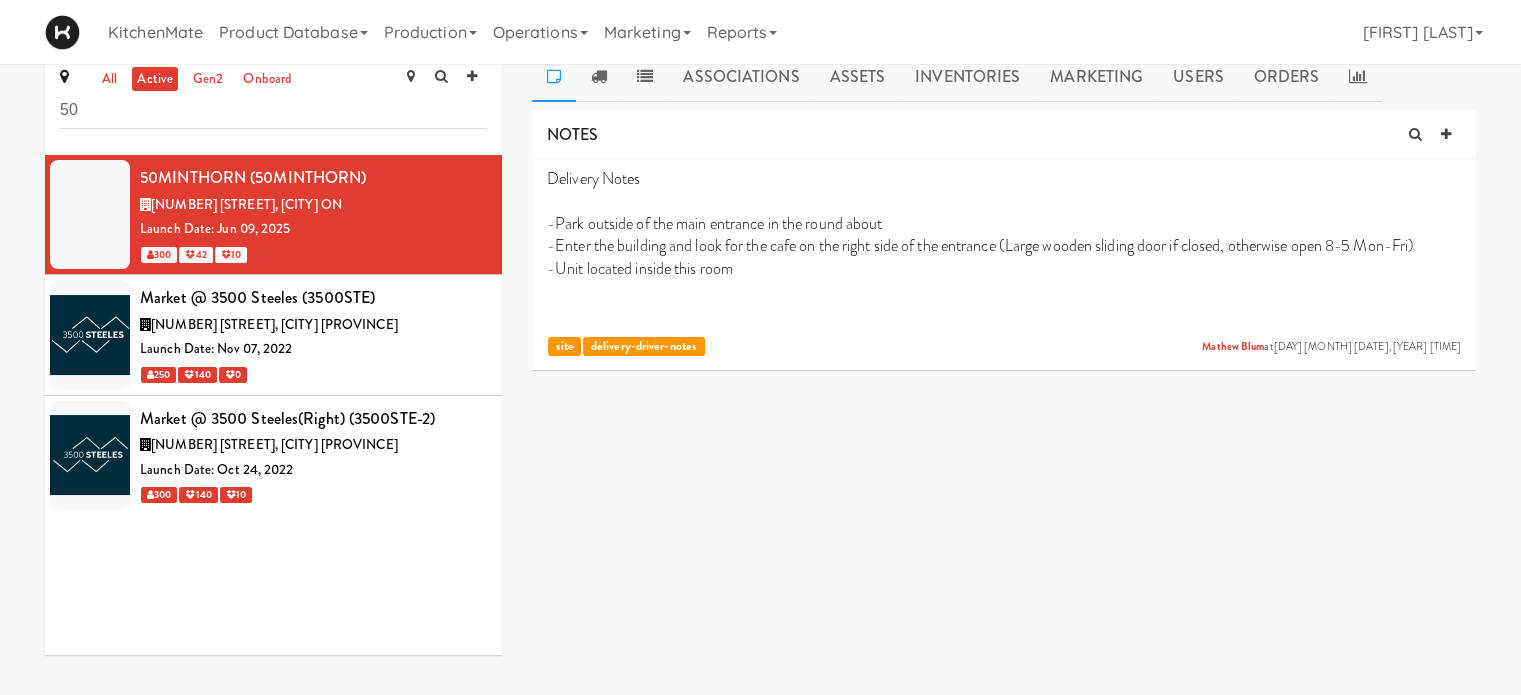 scroll, scrollTop: 0, scrollLeft: 0, axis: both 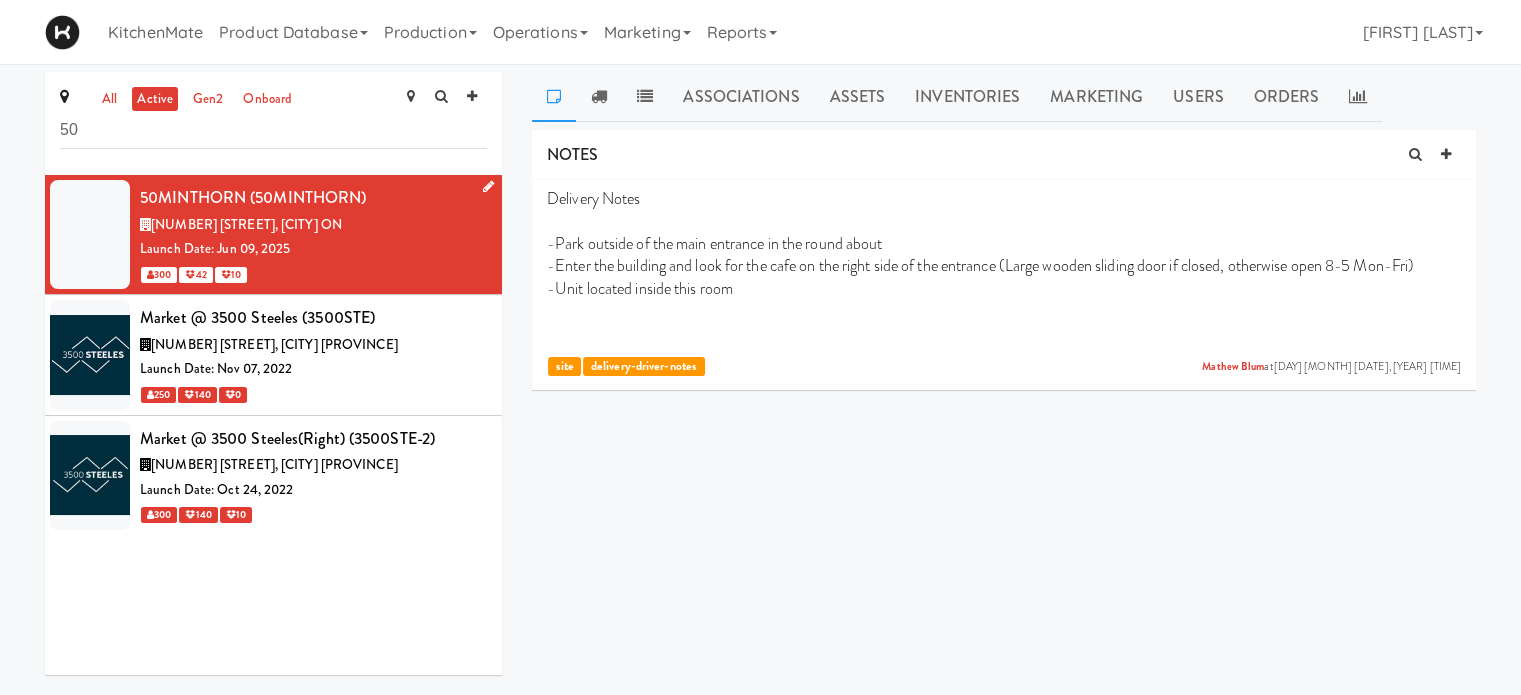 click on "50MINTHORN (50MINTHORN)" at bounding box center (313, 198) 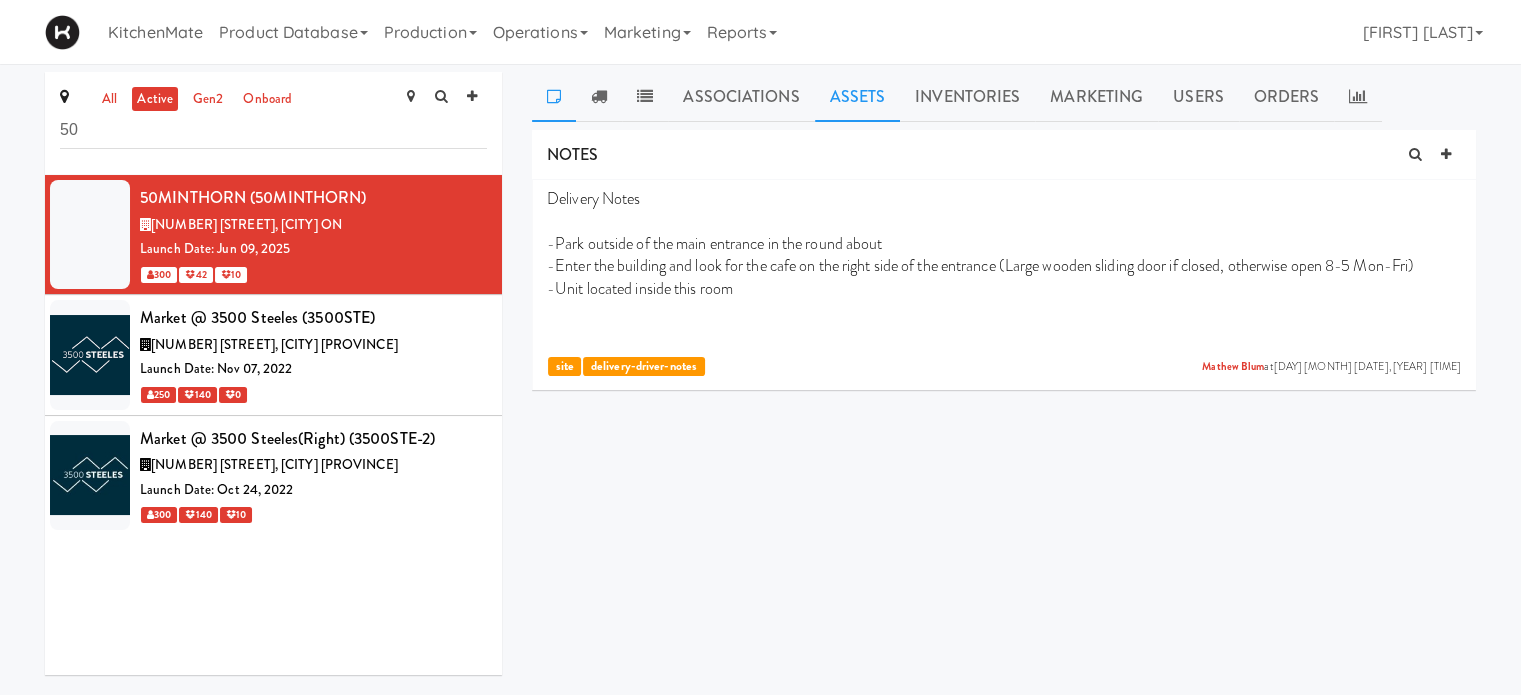 click on "Assets" at bounding box center (858, 97) 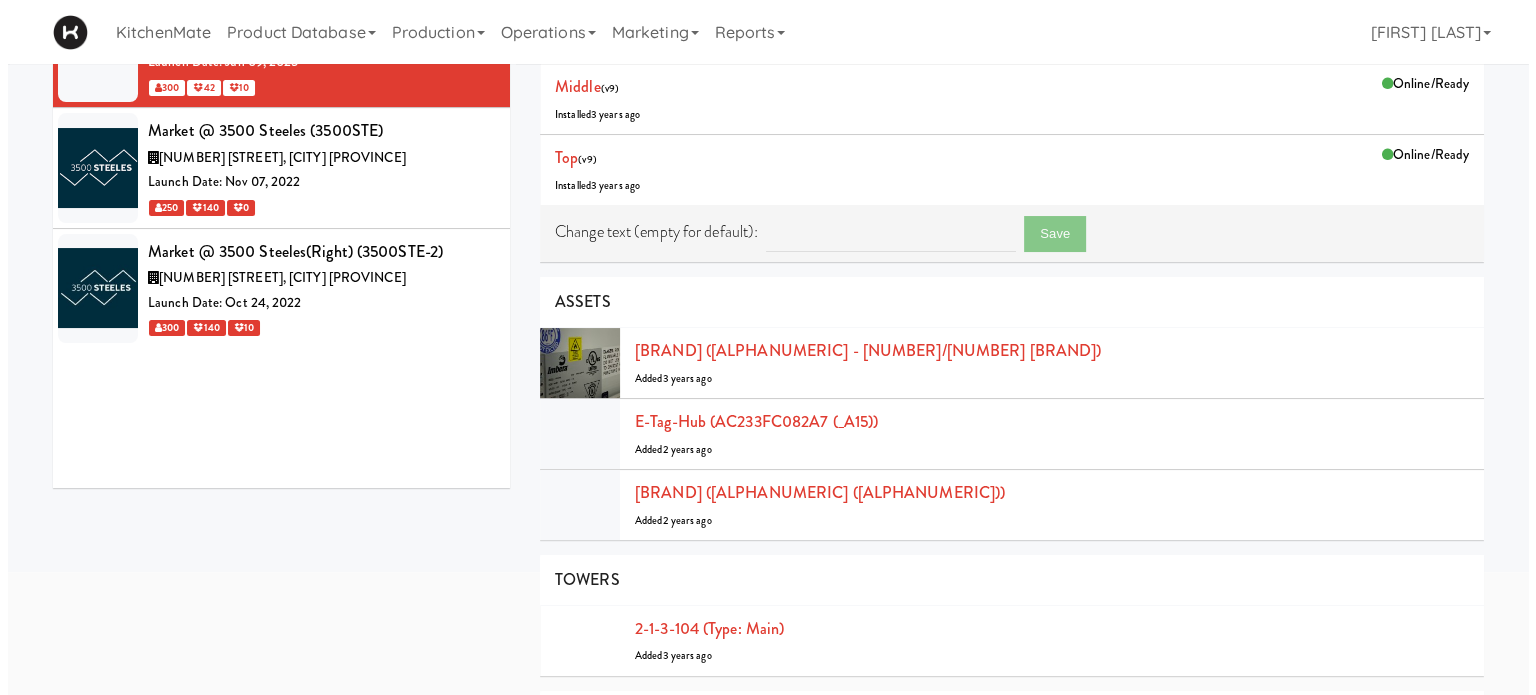 scroll, scrollTop: 200, scrollLeft: 0, axis: vertical 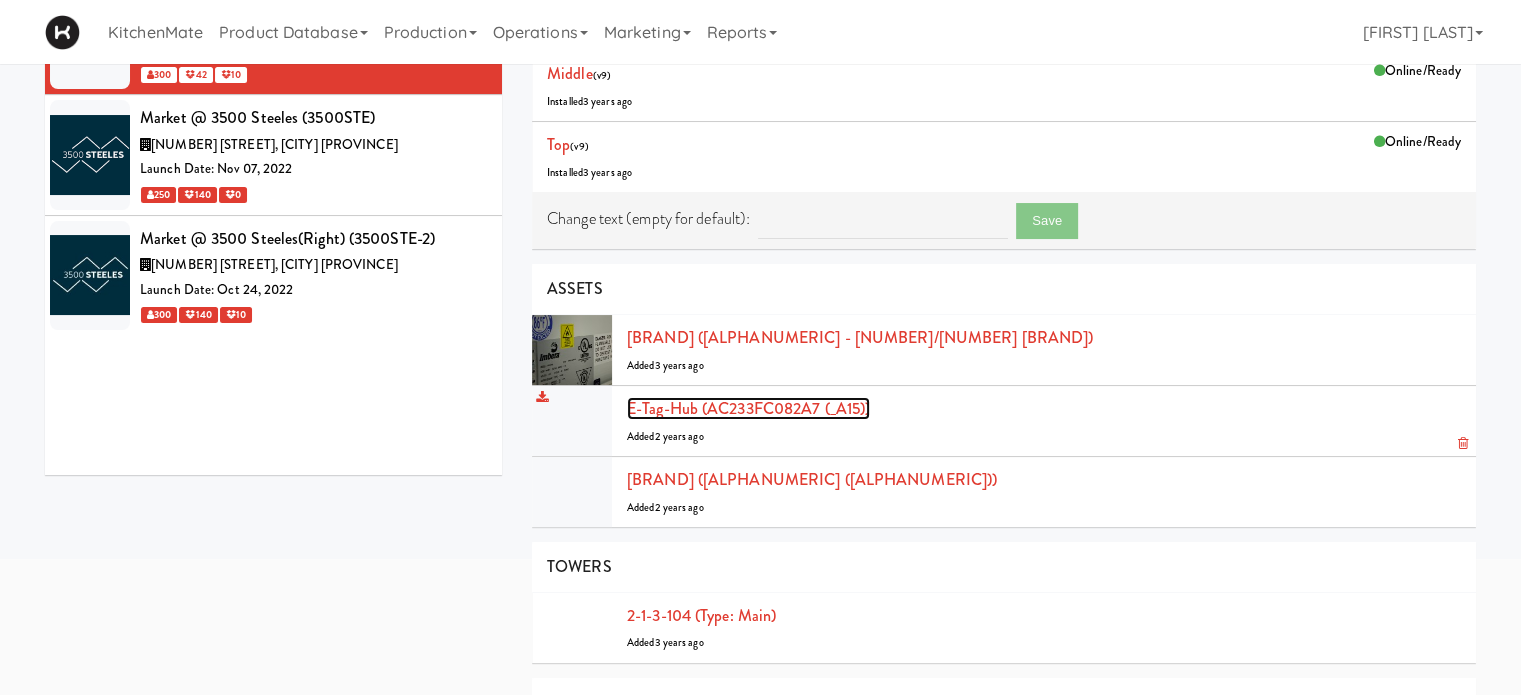 click on "E-tag-hub (AC233FC082A7 (_A15))" at bounding box center [748, 408] 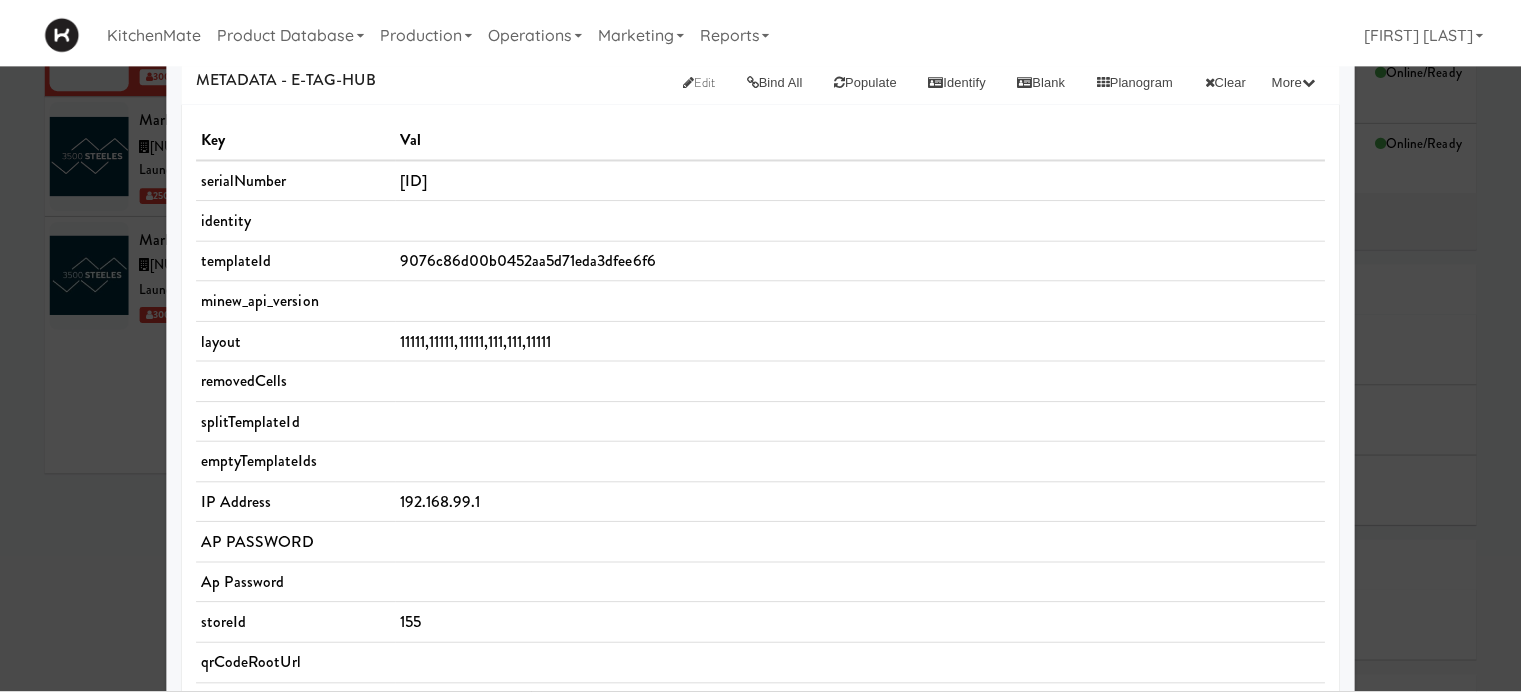 scroll, scrollTop: 0, scrollLeft: 0, axis: both 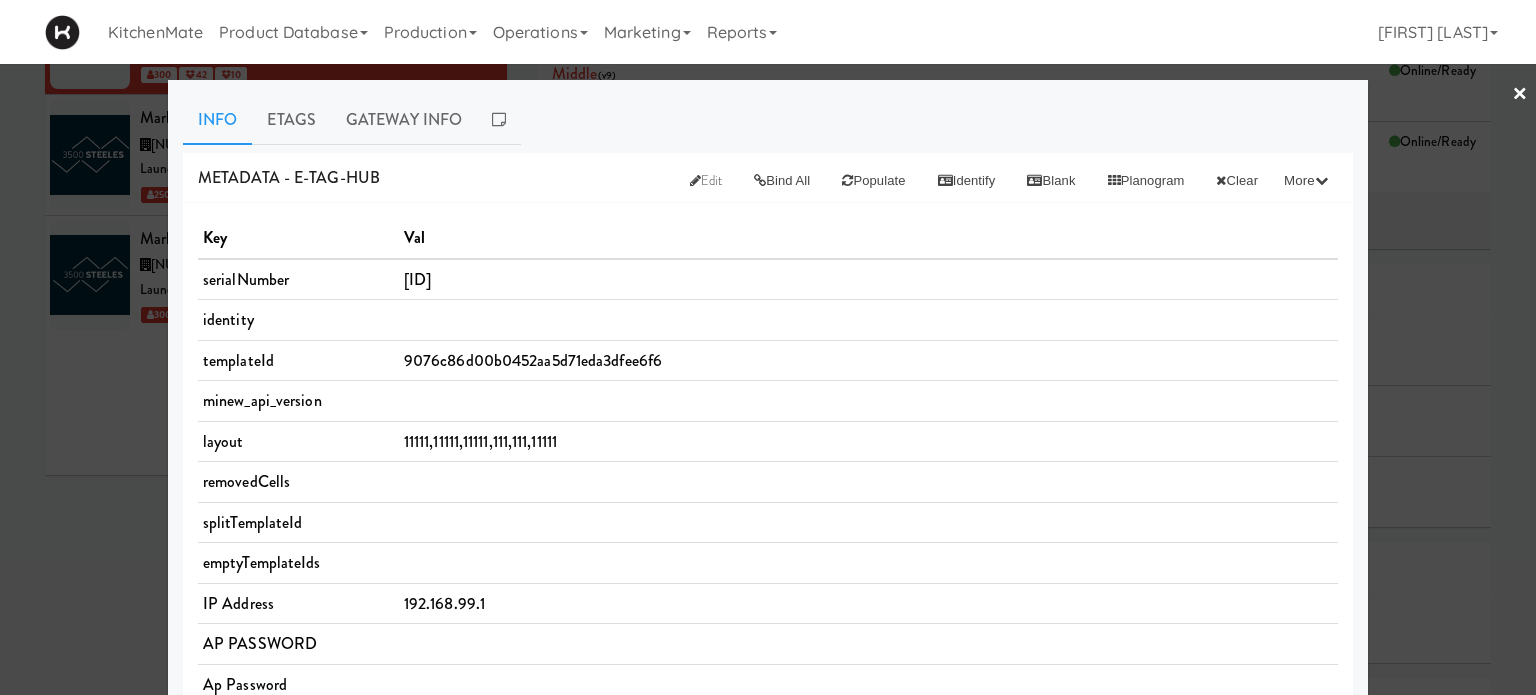 click at bounding box center [768, 347] 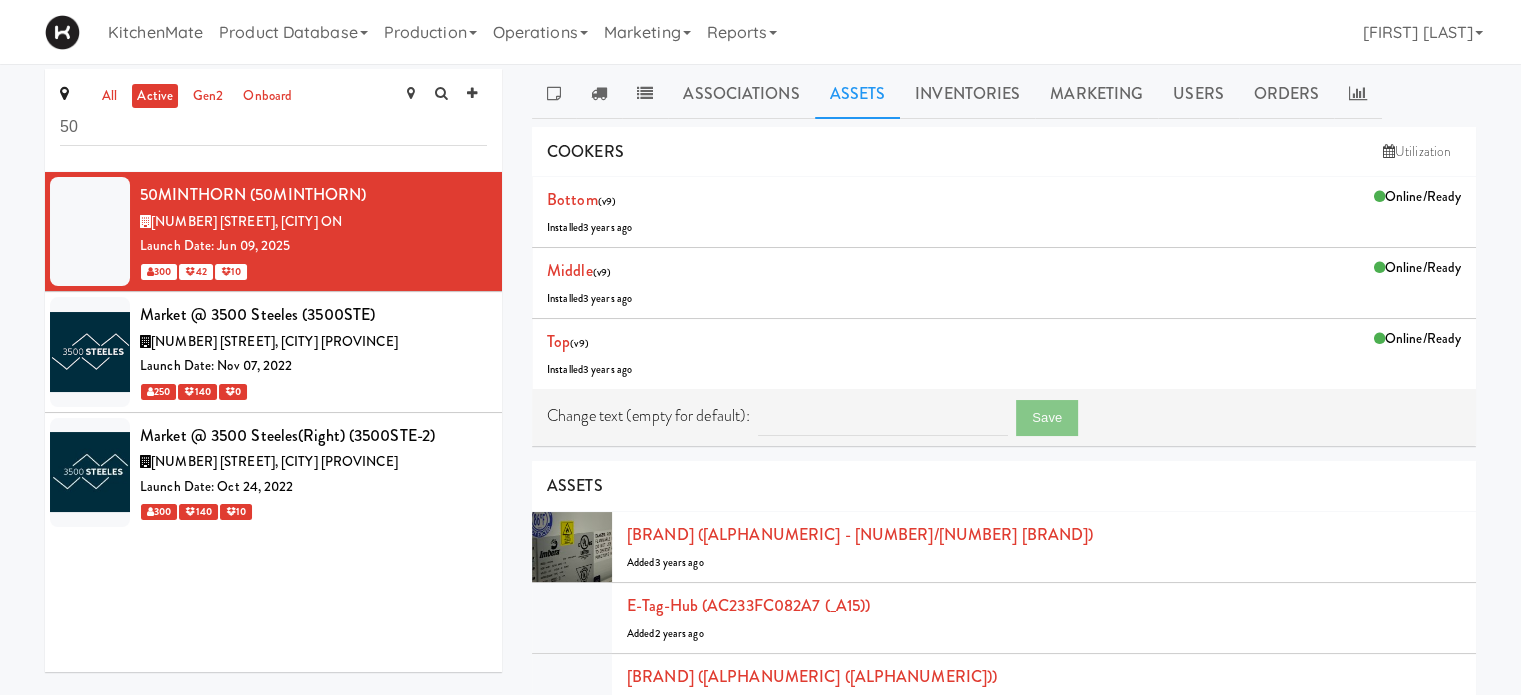 scroll, scrollTop: 0, scrollLeft: 0, axis: both 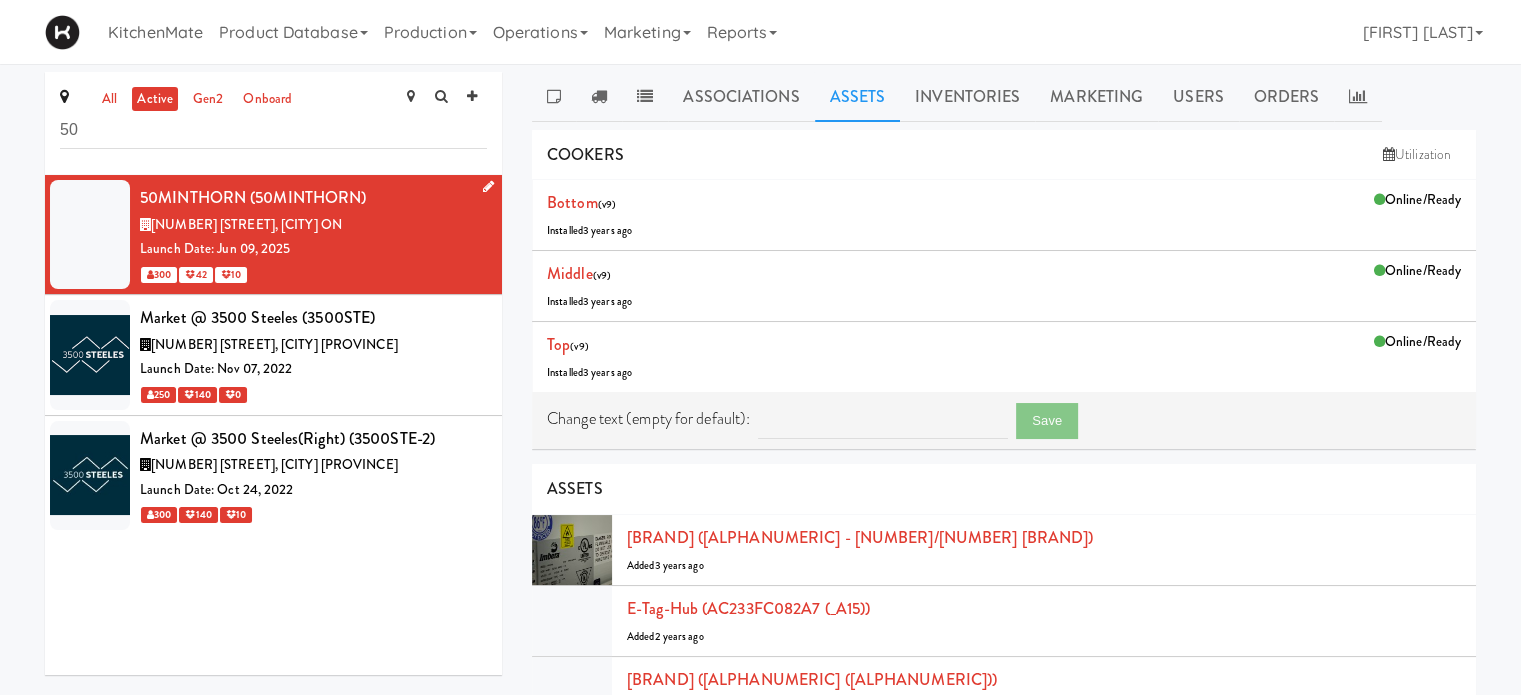 click on "50MINTHORN (50MINTHORN)" at bounding box center (313, 198) 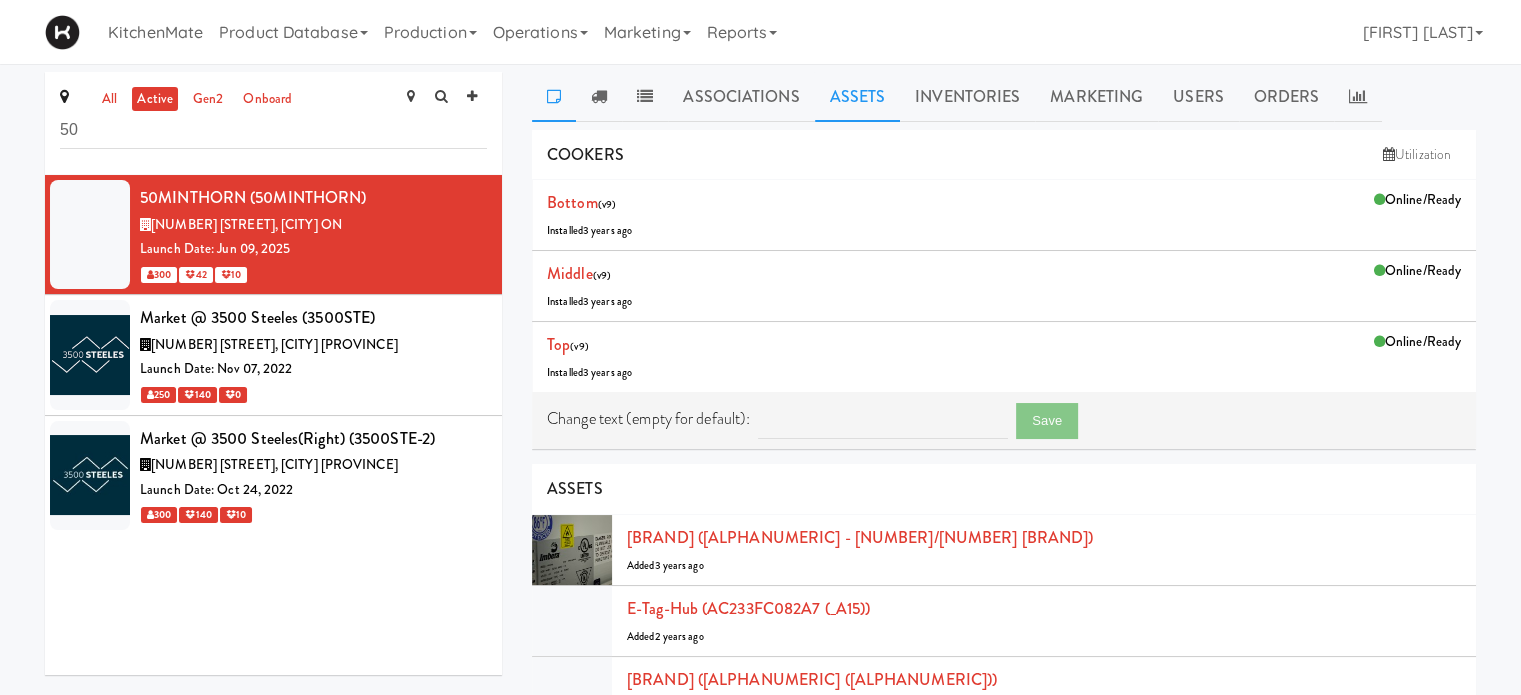 click at bounding box center (554, 96) 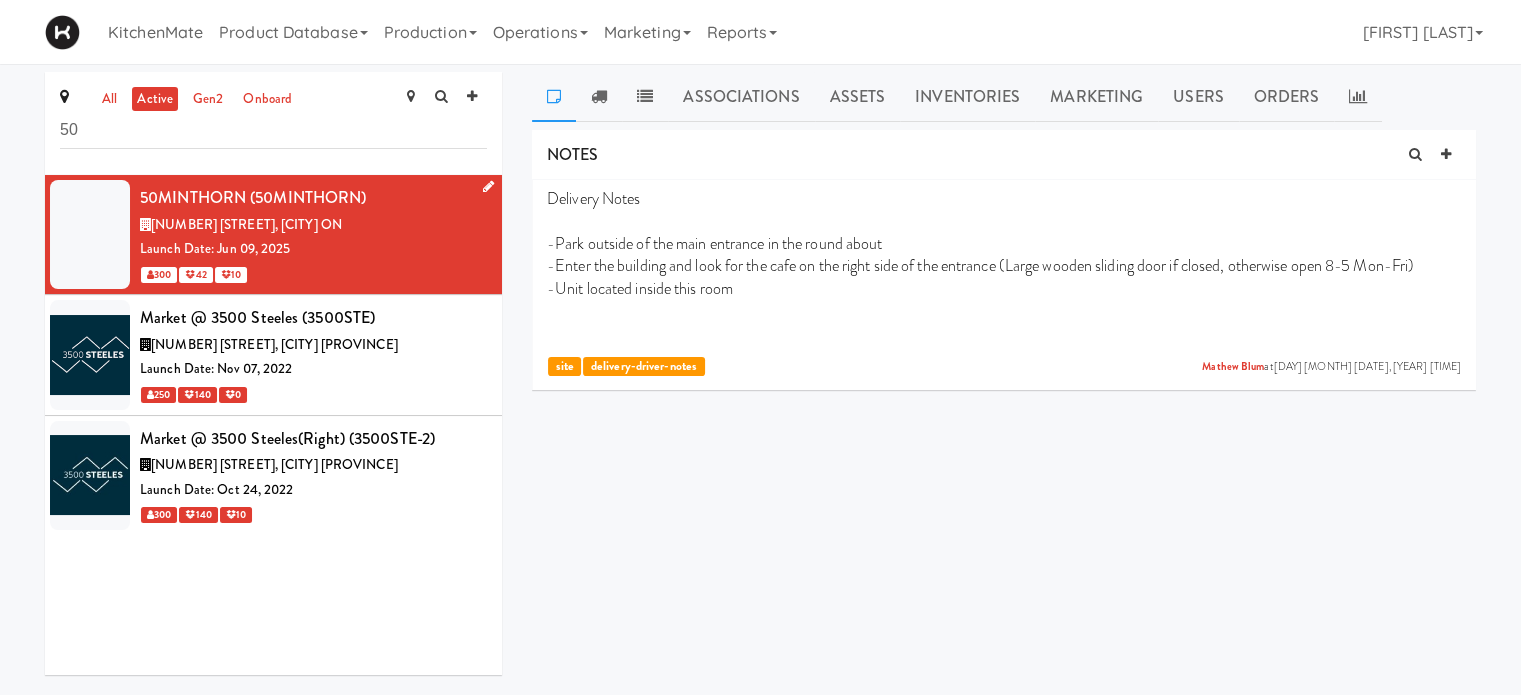 click on "[NUMBER] [STREET], [CITY] ON" at bounding box center (313, 225) 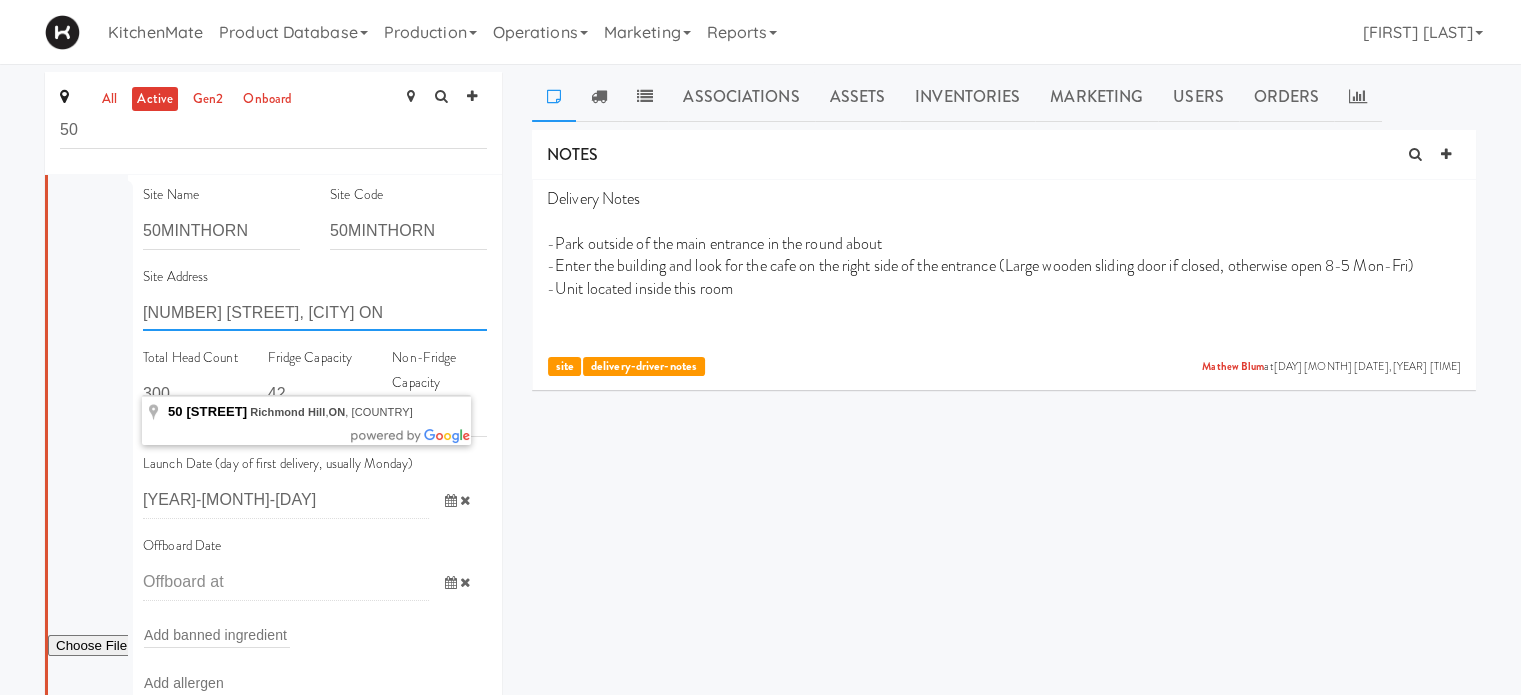 drag, startPoint x: 407, startPoint y: 312, endPoint x: 130, endPoint y: 309, distance: 277.01624 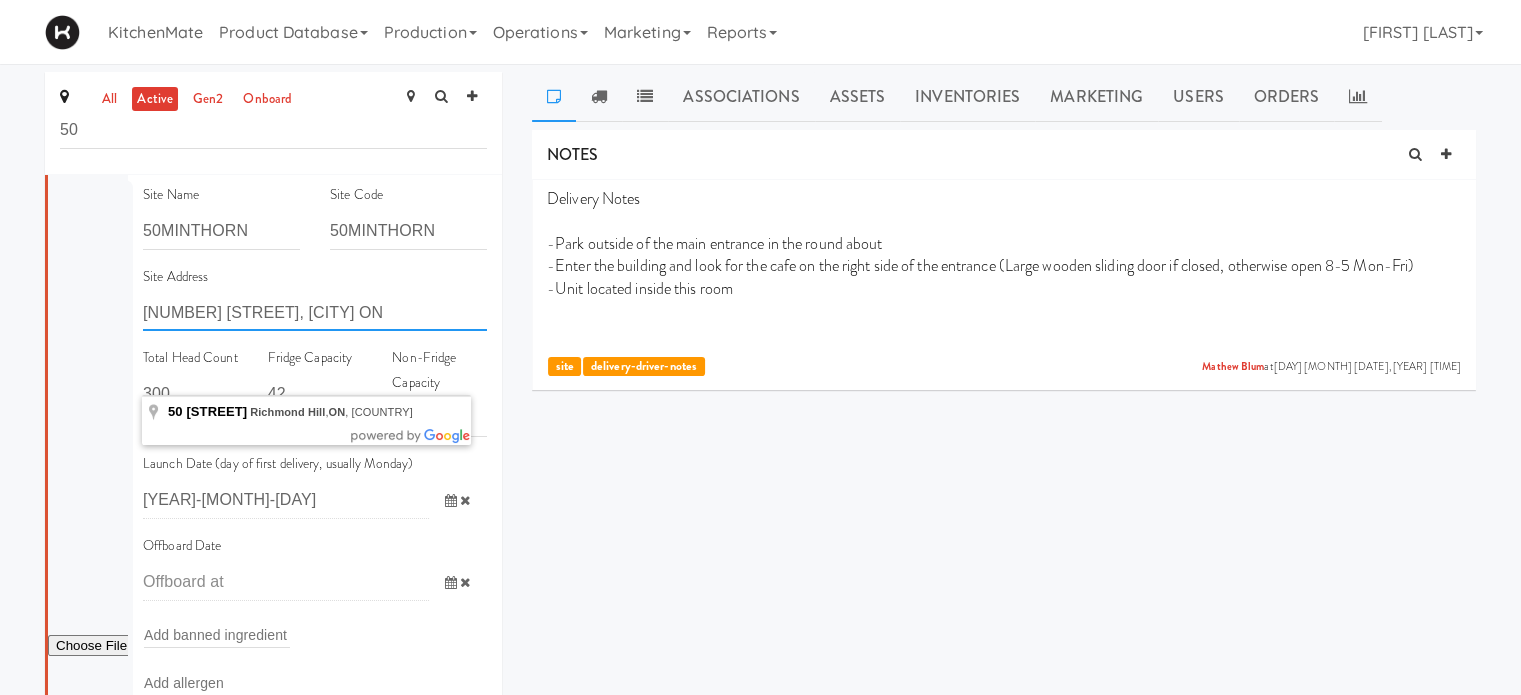 click on "Site Address [NUMBER] [STREET], [CITY] [PROVINCE]" at bounding box center [315, 306] 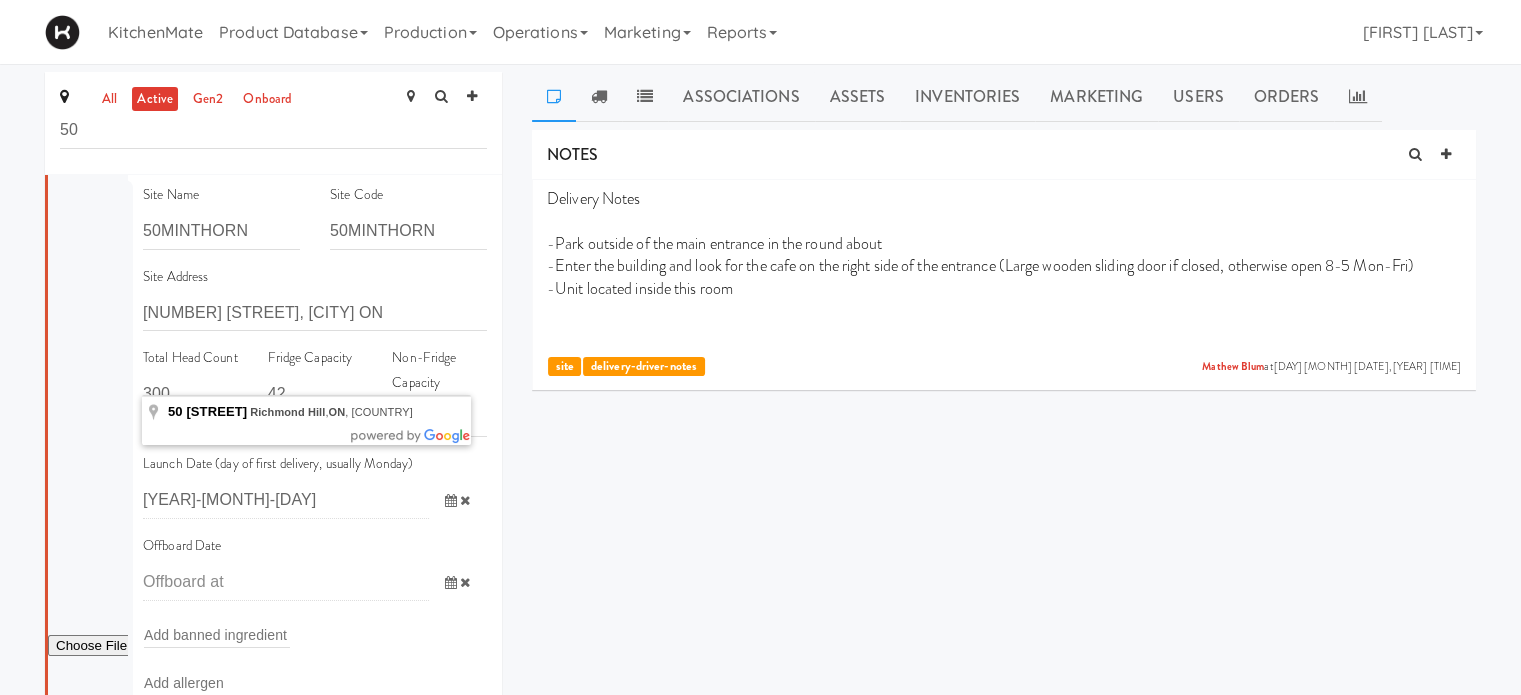 click on "NOTES Delivery Notes  -Park outside of the main entrance in the round about -Enter the building and look for the cafe on the right side of the entrance (Large wooden sliding door if closed, otherwise open 8-5 Mon-Fri)  -Unit located inside this room    [FIRST] [LAST]   at   [DAY] [MONTH] [YEAR] [NUMBER]:[NUMBER] [AM/PM]   site delivery-driver-notes   DELIVERIES Delivery Date Delivered At Delivered By Driver Comments Driver Photos Recipes Delivered Items Delivered Items Returned [DAY], [MONTH] [YEAR]   [NUMBER] [NUMBER] [NUMBER] [DAY], [MONTH] [YEAR] [MONTH] [YEAR] [NUMBER]:[NUMBER]:[NUMBER] [AM/PM]   [DRIVER_ID] [NUMBER] [NUMBER] [NUMBER] [DAY], [MONTH] [YEAR] [MONTH] [YEAR] [NUMBER]:[NUMBER]:[NUMBER] [AM/PM]   [DRIVER_ID] [NUMBER] [NUMBER] [NUMBER] [DAY], [MONTH] [YEAR] [MONTH] [YEAR] [NUMBER]:[NUMBER]:[NUMBER] [AM/PM]   [DRIVER_ID] [NUMBER] [NUMBER] [NUMBER] [DAY], [MONTH] [YEAR] [MONTH] [YEAR] [NUMBER]:[NUMBER]:[NUMBER] [AM/PM]   [DRIVER_ID] [NUMBER] [NUMBER] [NUMBER] [DAY], [MONTH] [YEAR] [MONTH] [YEAR] [NUMBER]:[NUMBER]:[NUMBER] [AM/PM]   [DRIVER_ID] [NUMBER] [NUMBER] [NUMBER] [DAY], [MONTH] [YEAR] [MONTH] [YEAR] [NUMBER]:[NUMBER]:[NUMBER] [AM/PM]   [DRIVER_ID] [NUMBER] [NUMBER] [NUMBER]" at bounding box center (1004, 380) 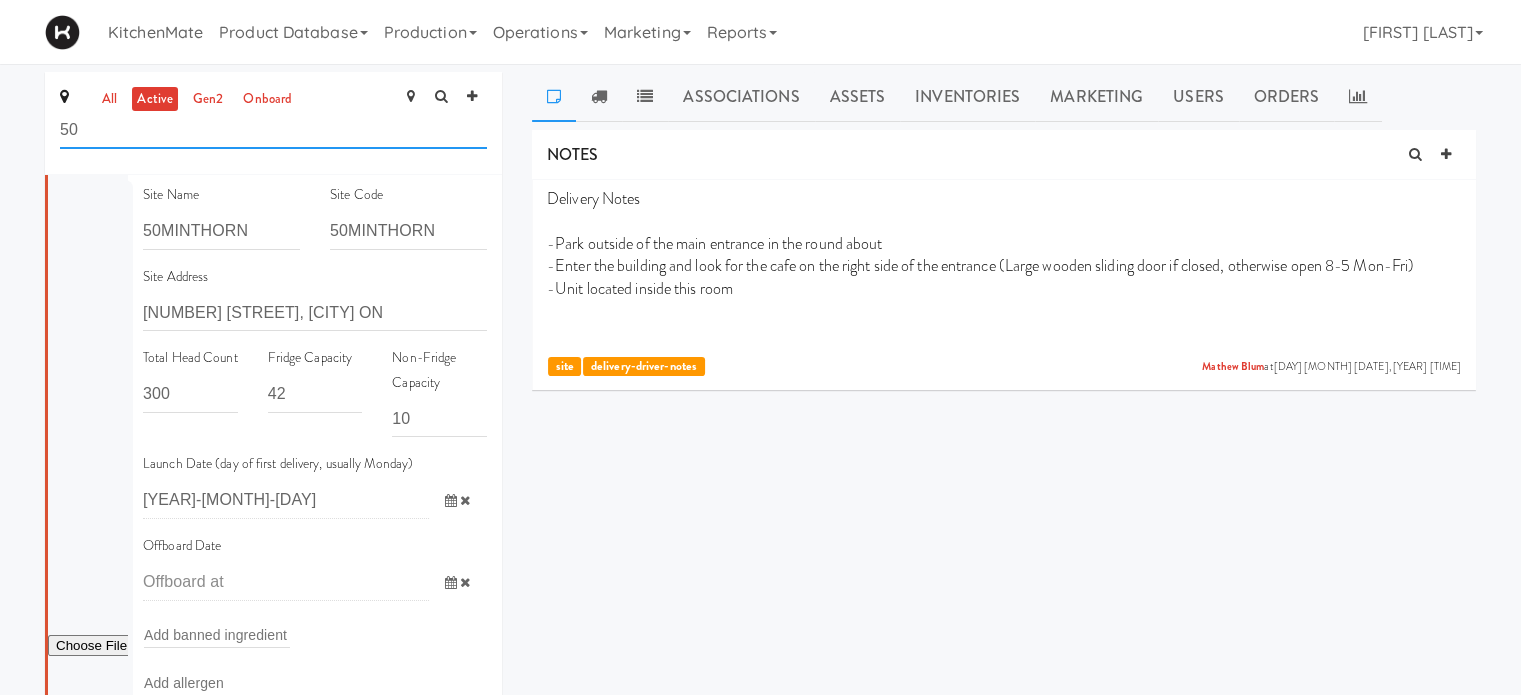 drag, startPoint x: 235, startPoint y: 135, endPoint x: 0, endPoint y: 99, distance: 237.74146 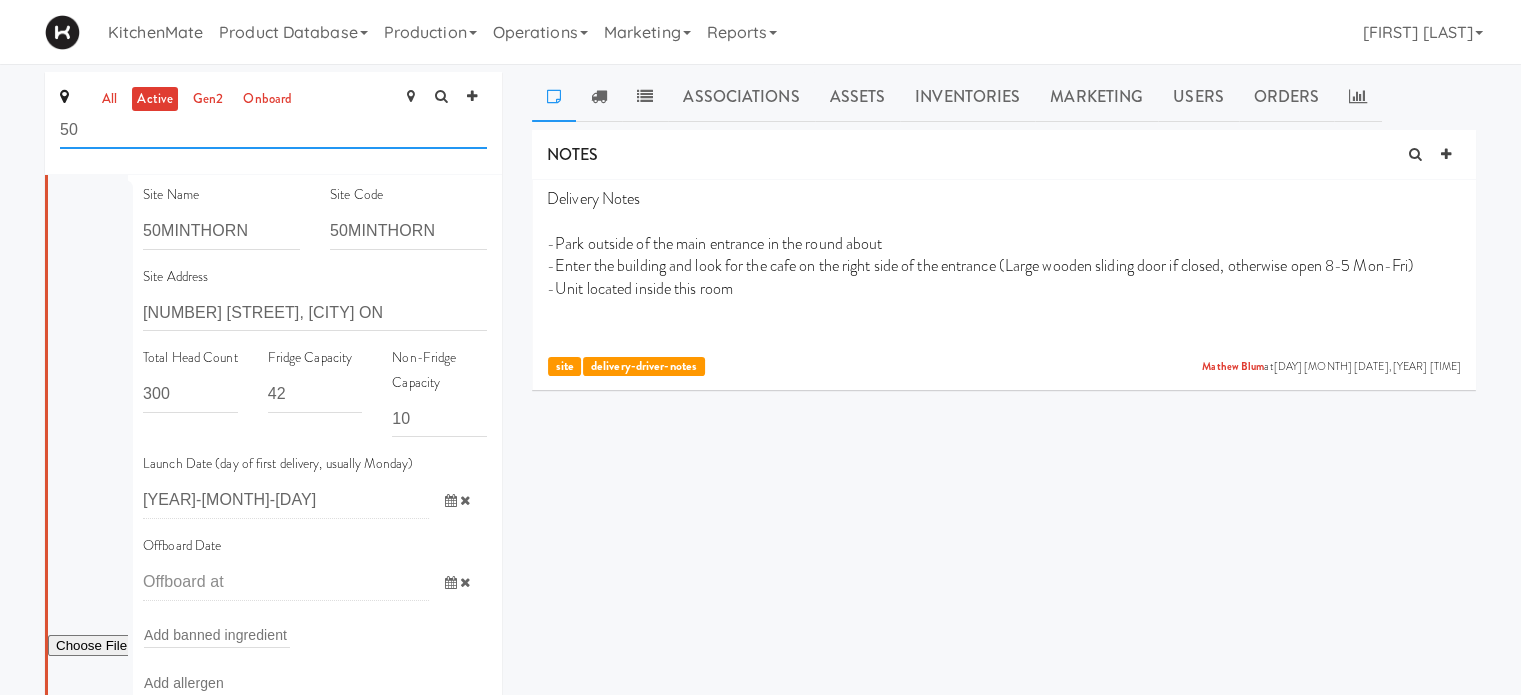 click on "all active gen2 onboard 50 Site Name 50MINTHORN Site Code 50MINTHORN Site Address 50 Minthorn Blvd, [CITY], [PROVINCE] Total Head Count 300 Fridge Capacity 42 Non-Fridge Capacity 10 Launch Date (day of first delivery, usually Monday) 2025-06-09
previous
2025-Jun
next
Su Mo Tu We Th Fr Sa
1 2 3 4 5 6 7
8 9 10 11 12 13 14
15 16 17 18 19 20 21
22 23 24 25 26 27 28
29 30 1 2 3 4 5
6 7 8 9 10 11 12
Offboard Date
previous
2025-Aug
next
Su Mo Tu We Fr Sa
27 28 29 30 31 1 2 3 4 5" at bounding box center [760, 431] 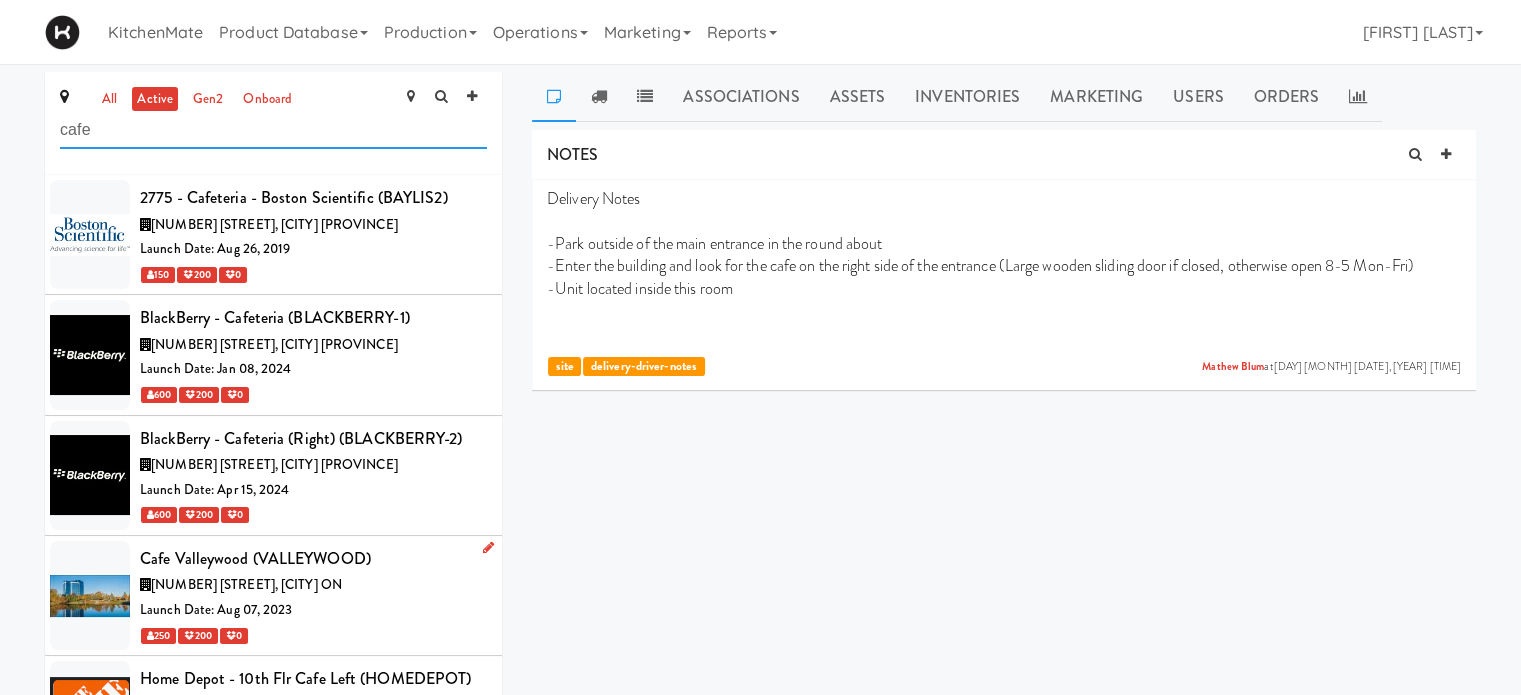 type on "cafe" 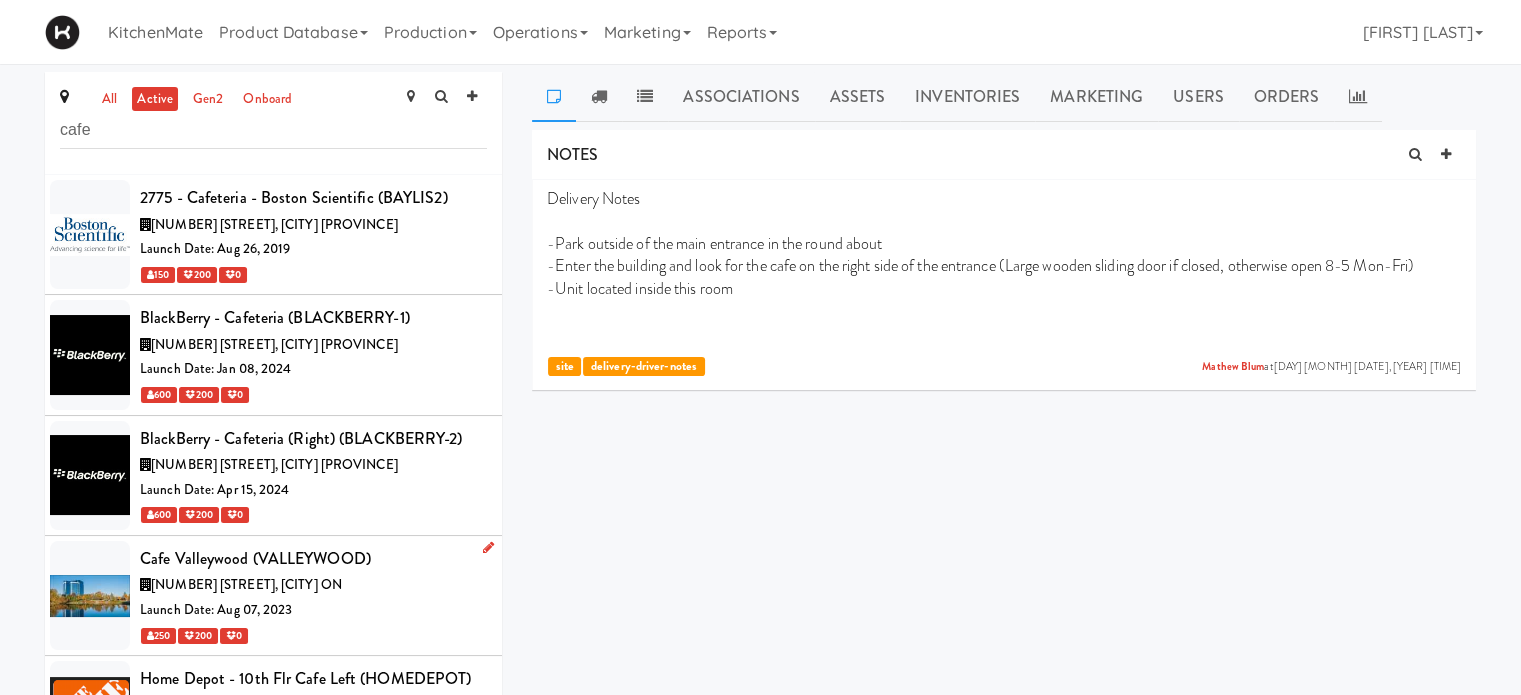 click on "[NUMBER] [STREET], [CITY] ON" at bounding box center [246, 584] 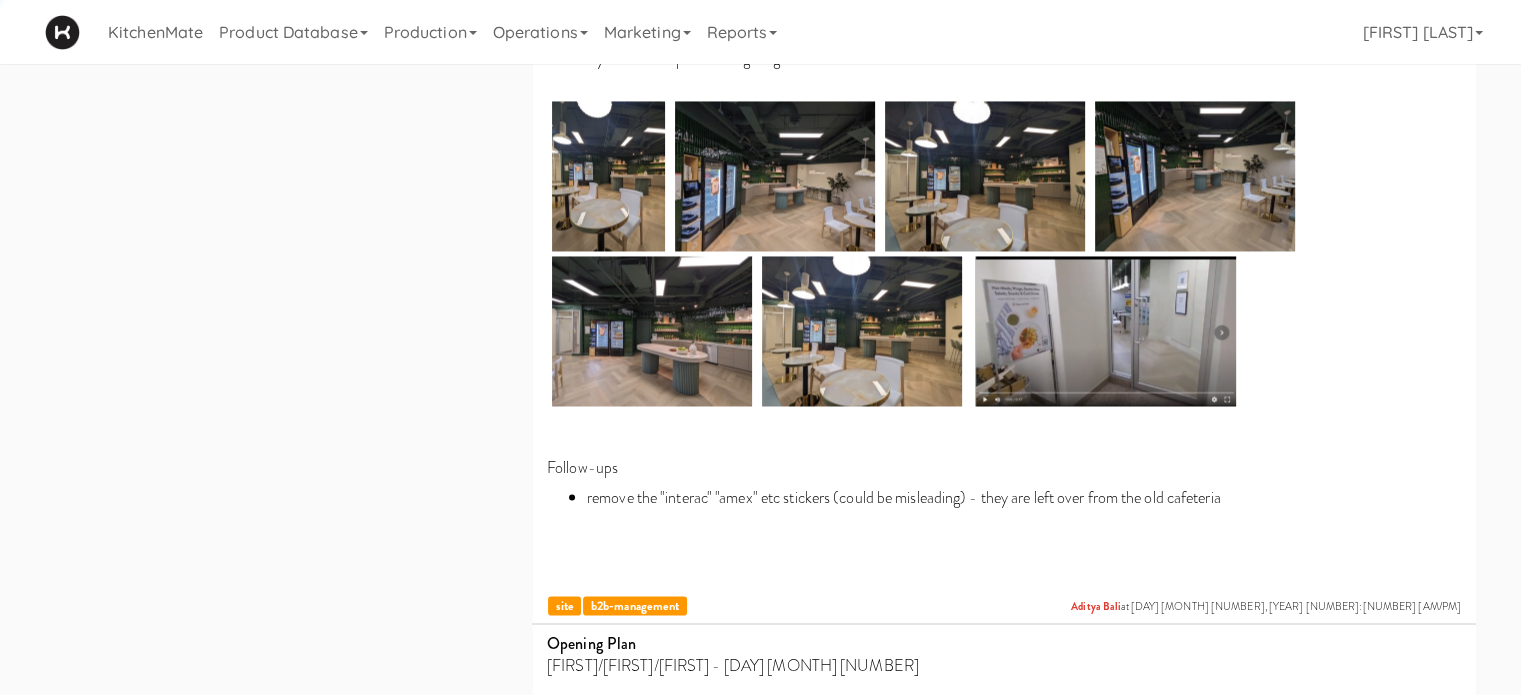 scroll, scrollTop: 3100, scrollLeft: 0, axis: vertical 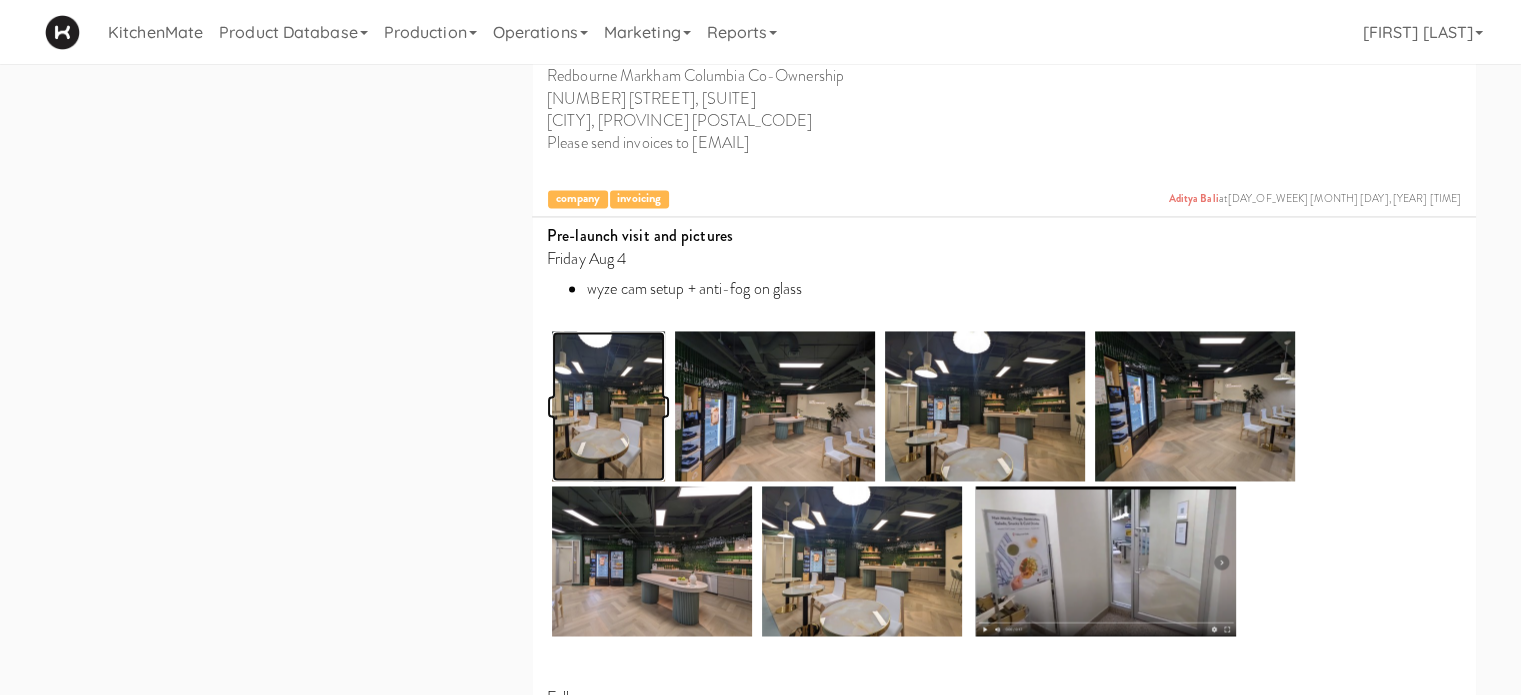 click at bounding box center (608, 406) 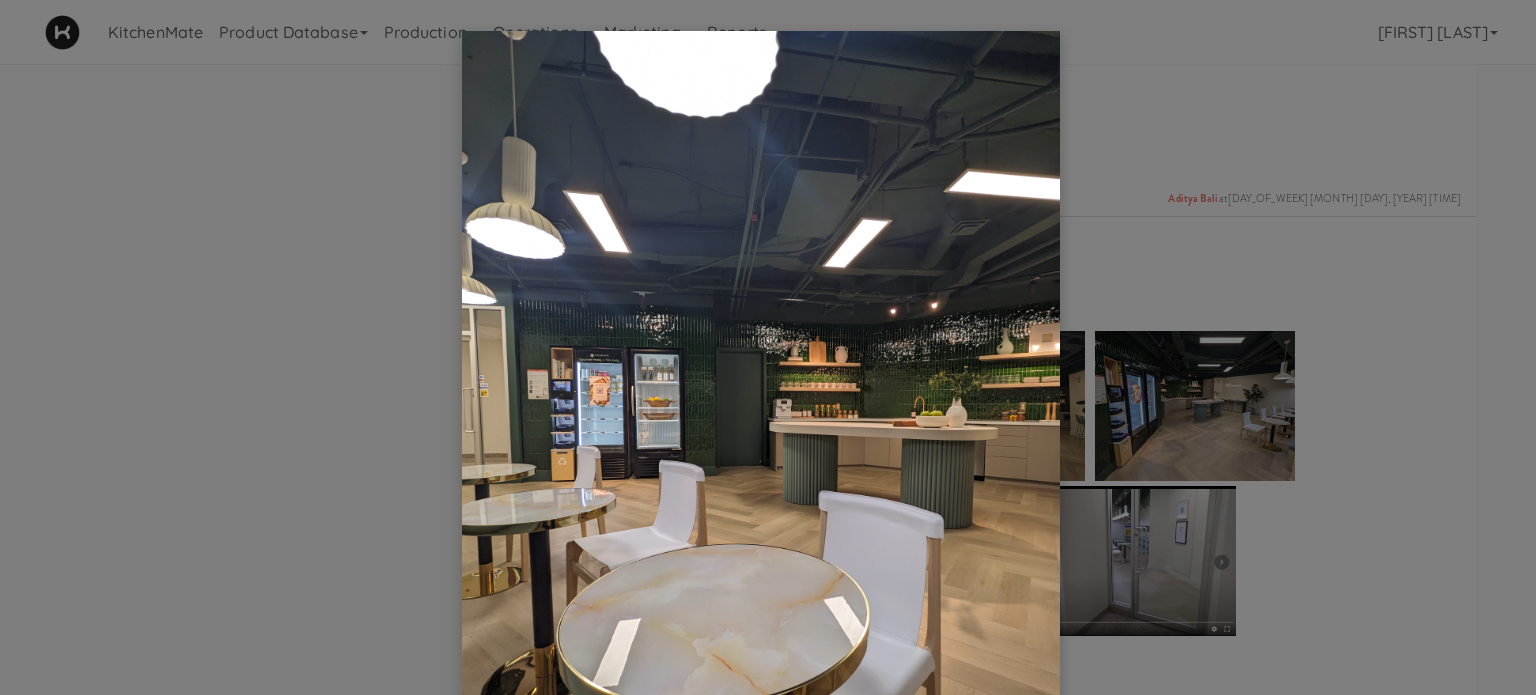 click at bounding box center (768, 347) 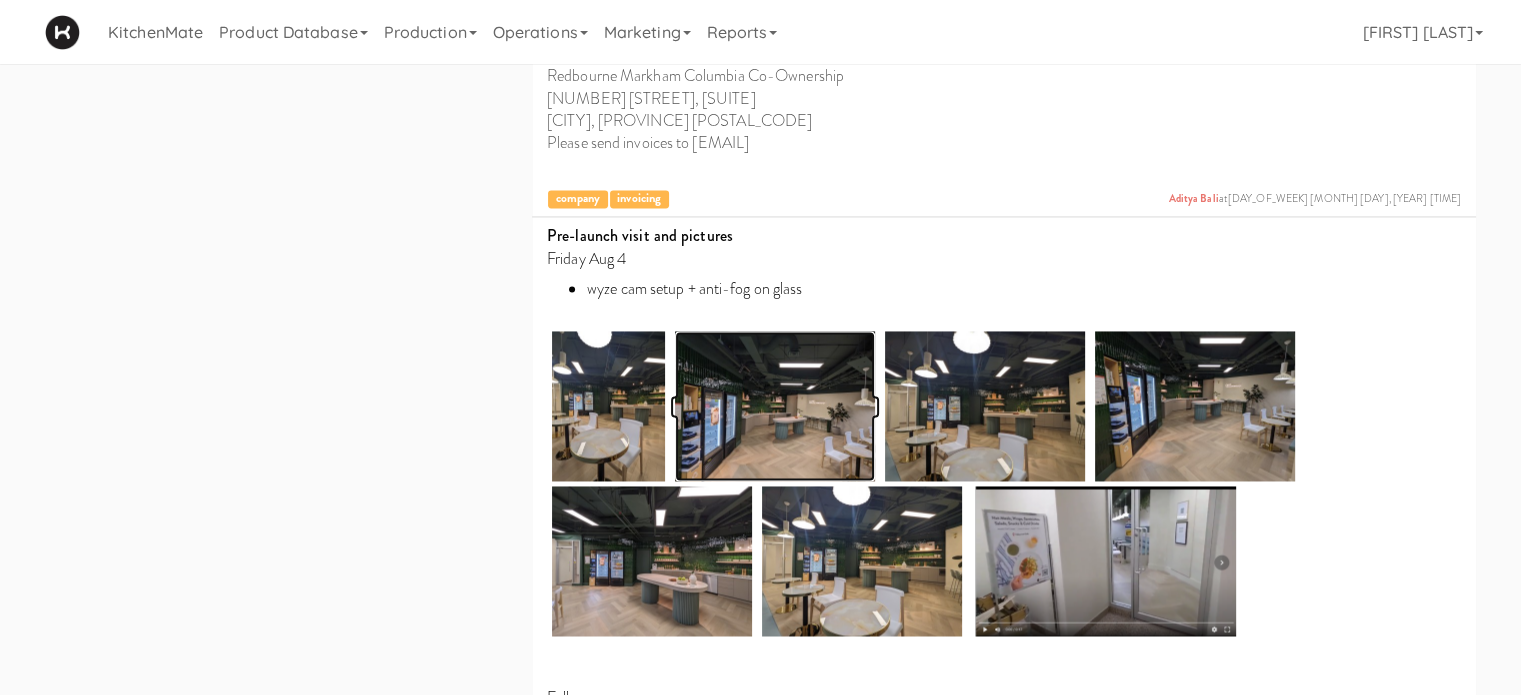 click at bounding box center [775, 406] 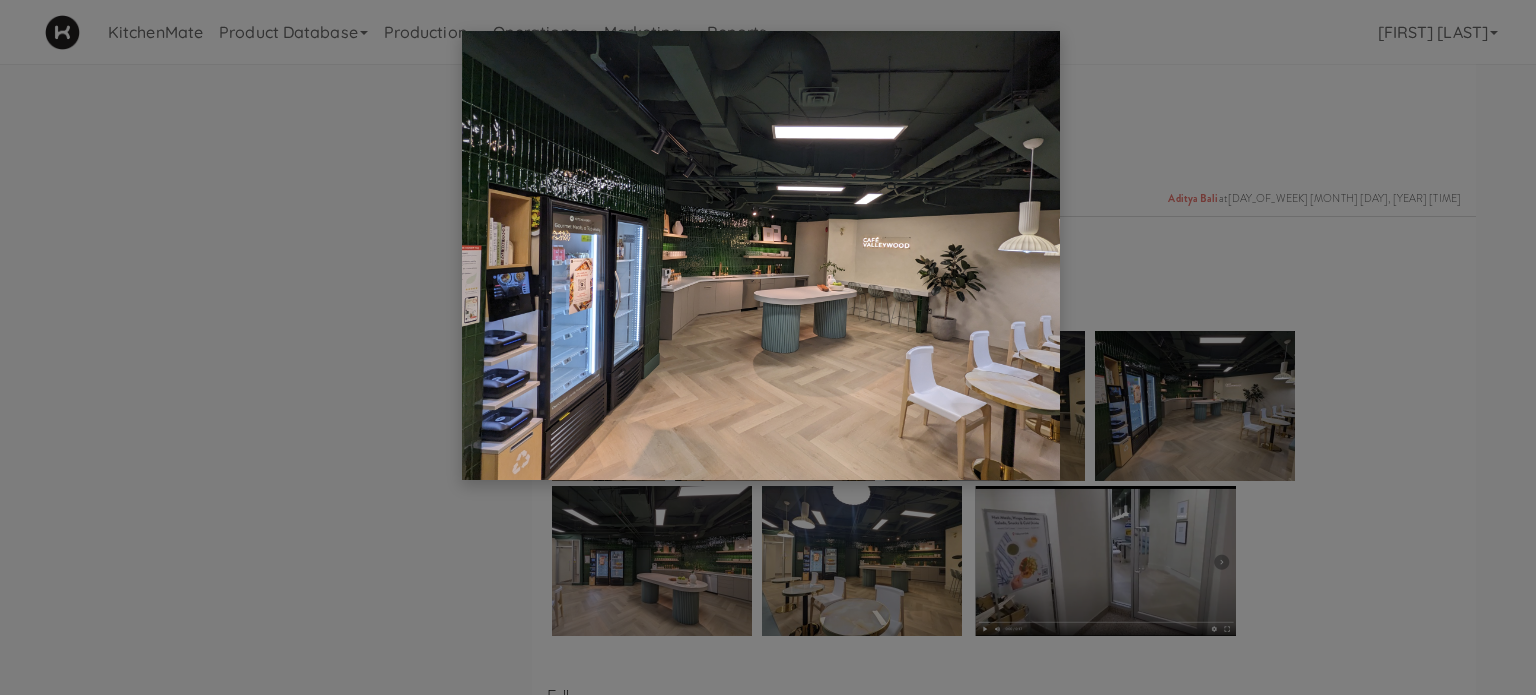 click at bounding box center [768, 347] 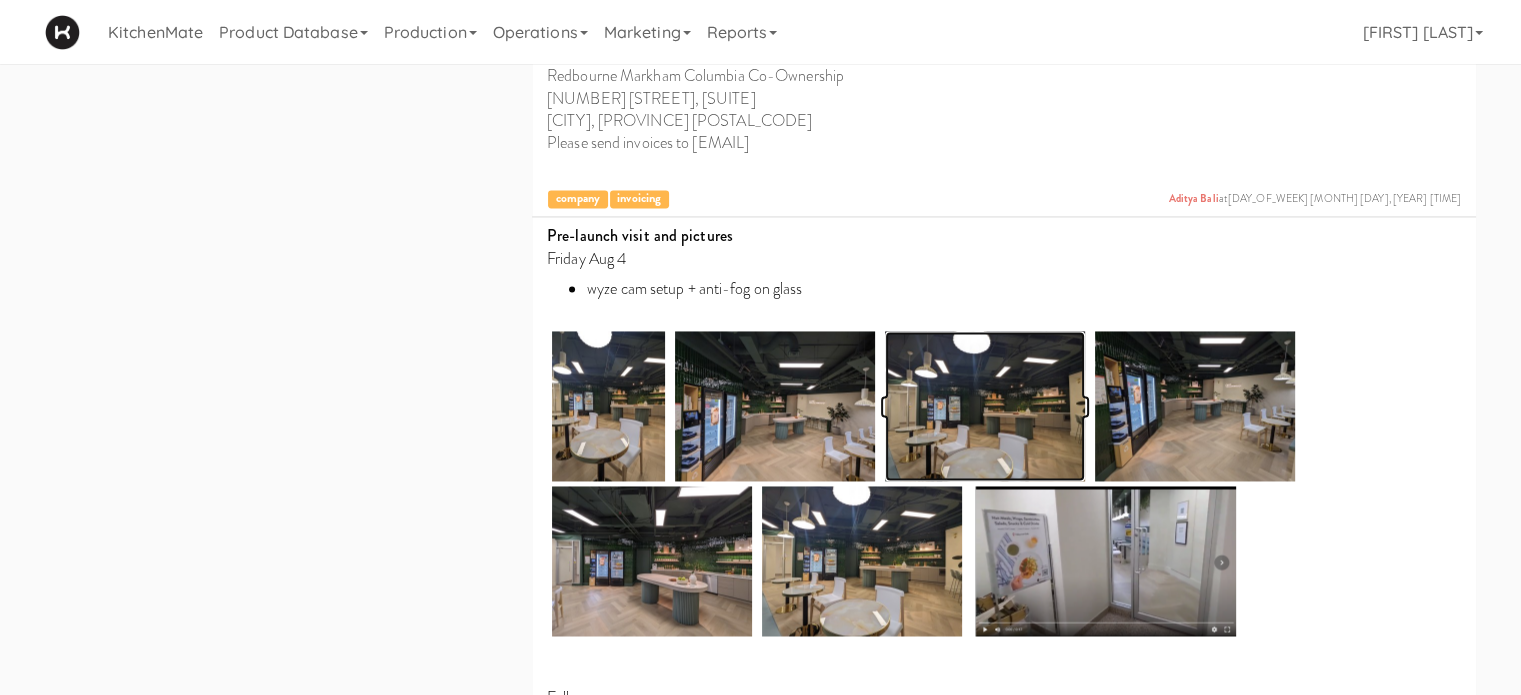 click at bounding box center [985, 406] 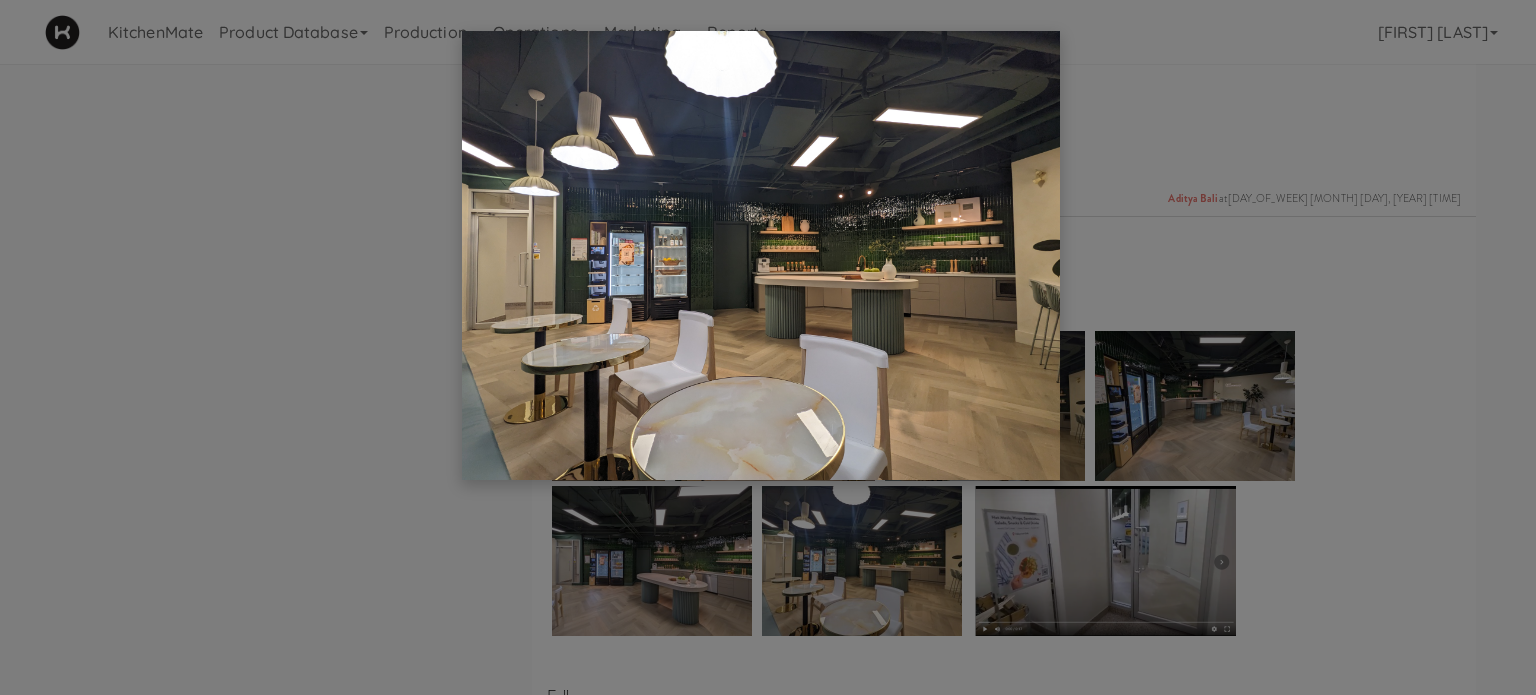 click at bounding box center (768, 347) 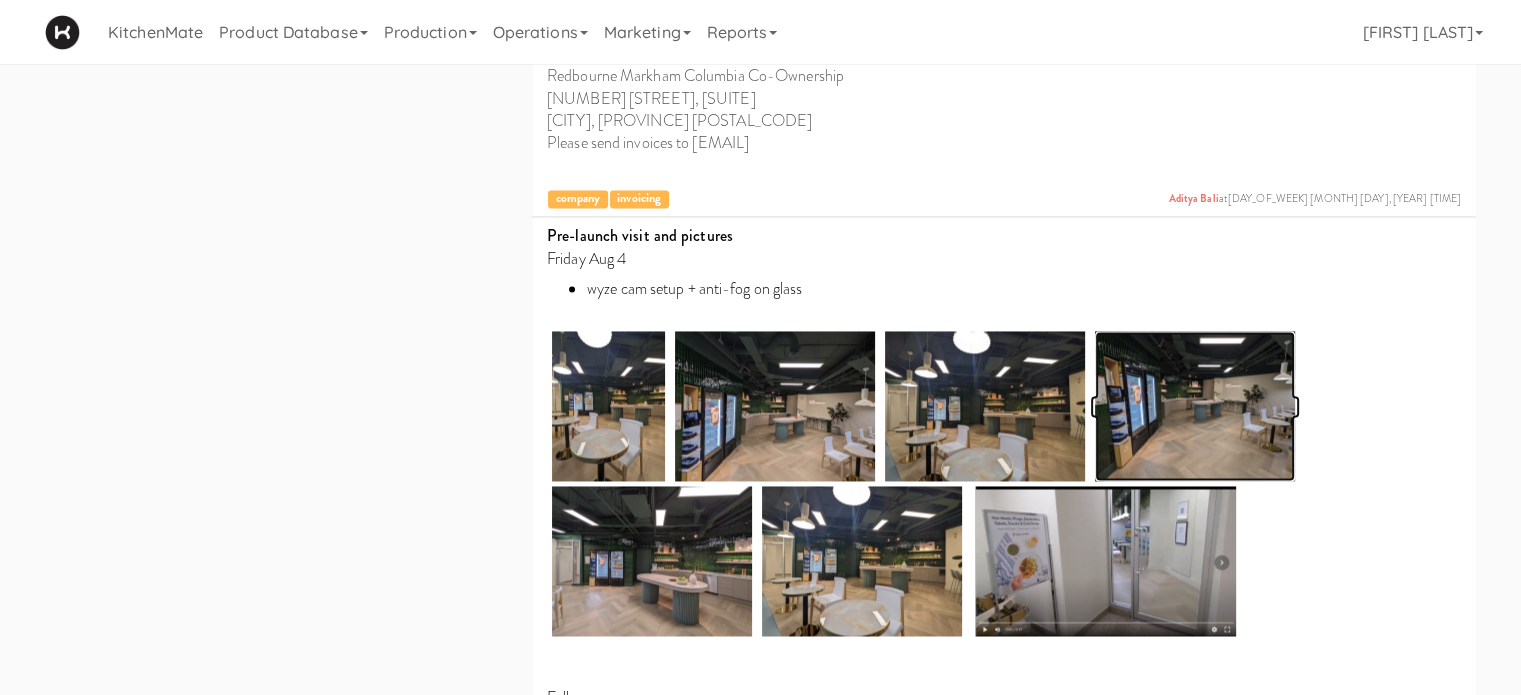 click at bounding box center [1195, 406] 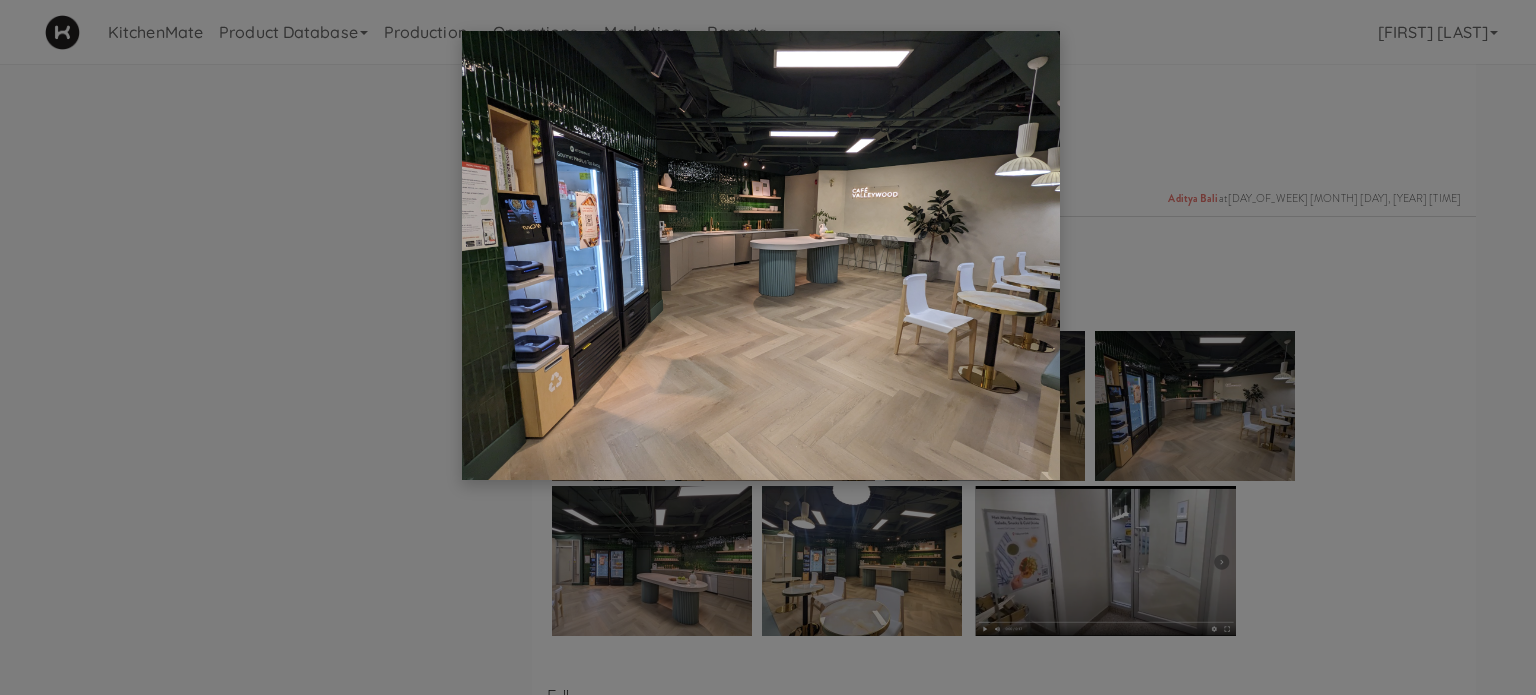 click at bounding box center (768, 347) 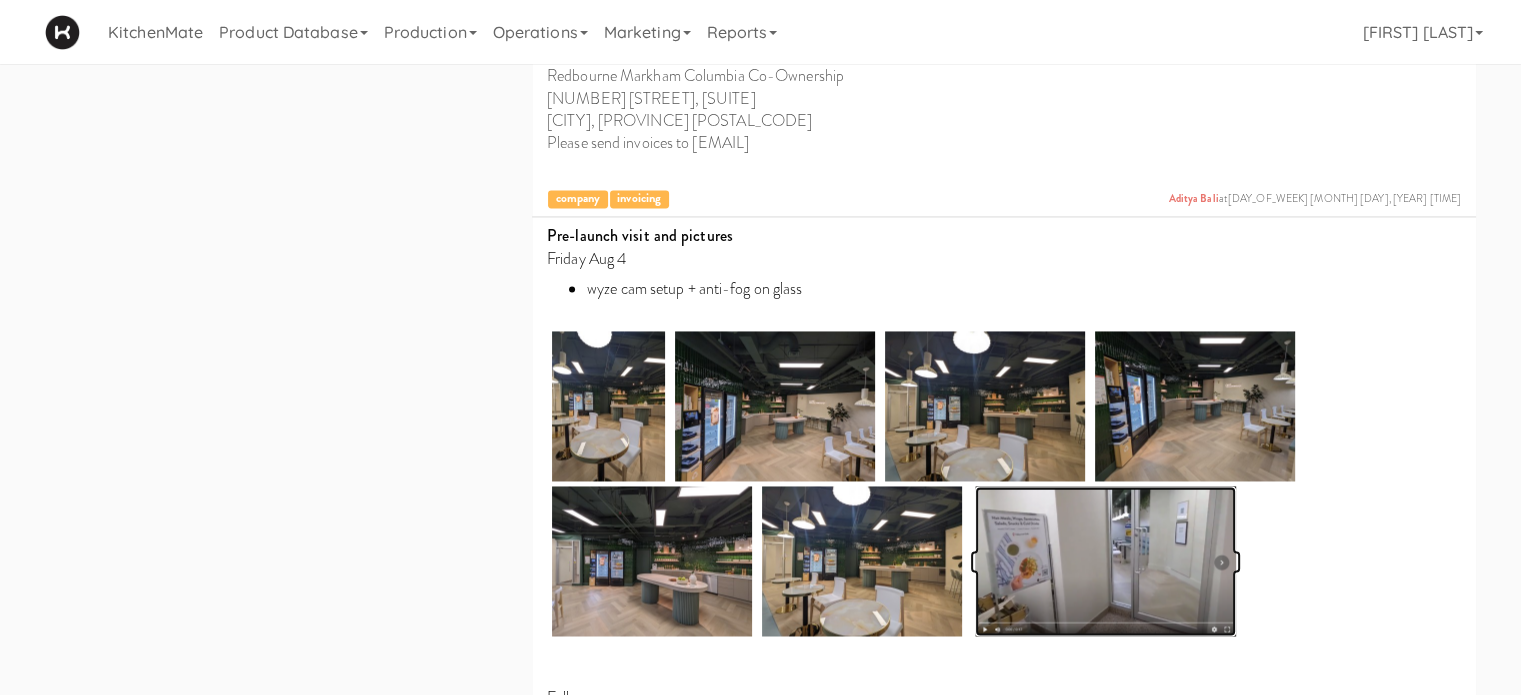 click at bounding box center (1105, 561) 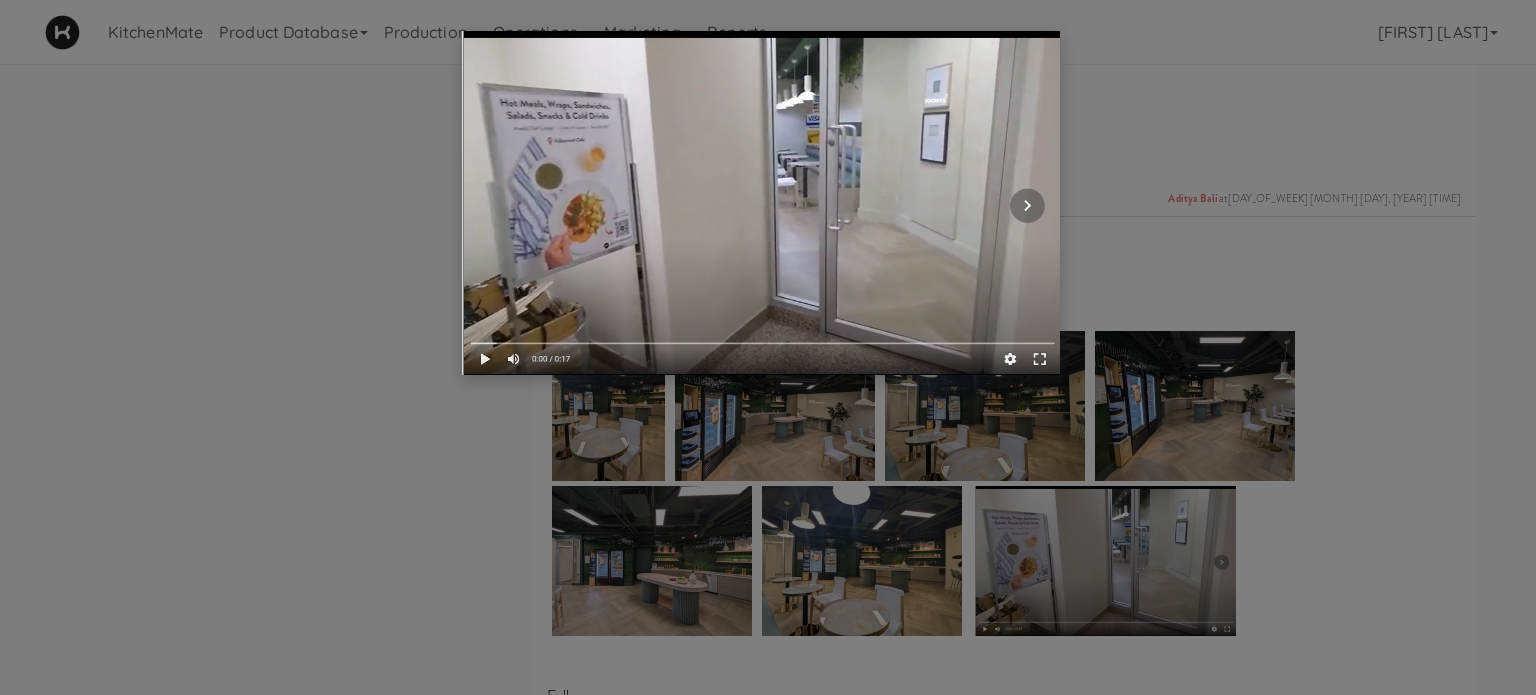 click at bounding box center [768, 347] 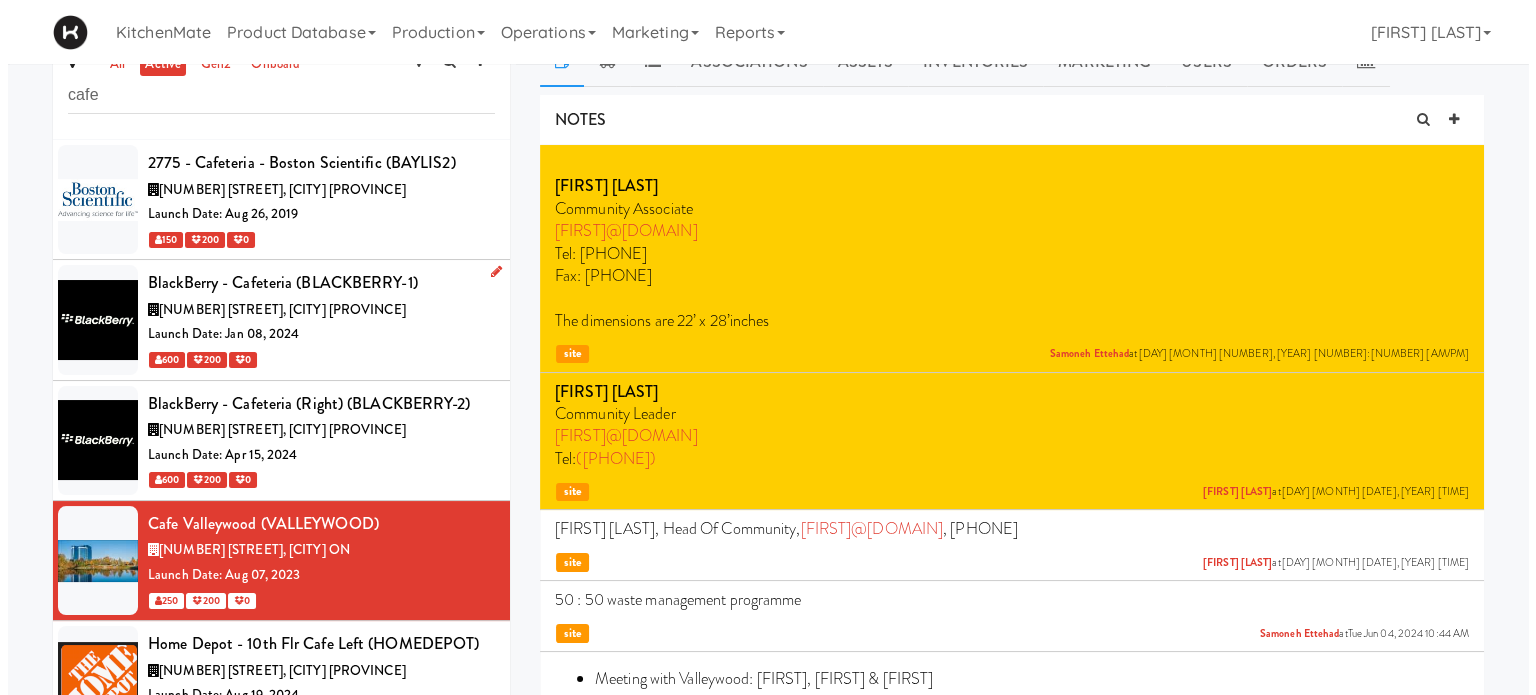 scroll, scrollTop: 0, scrollLeft: 0, axis: both 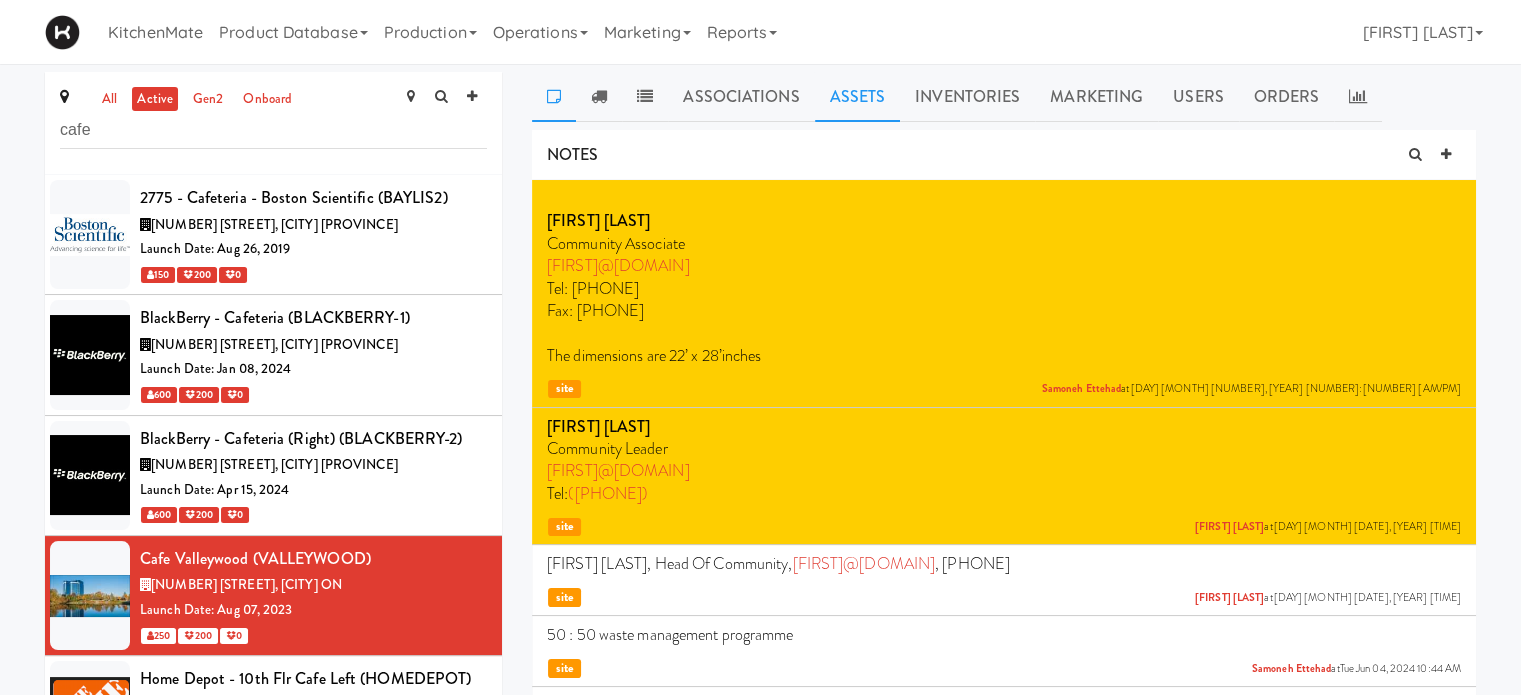 click on "Assets" at bounding box center [858, 97] 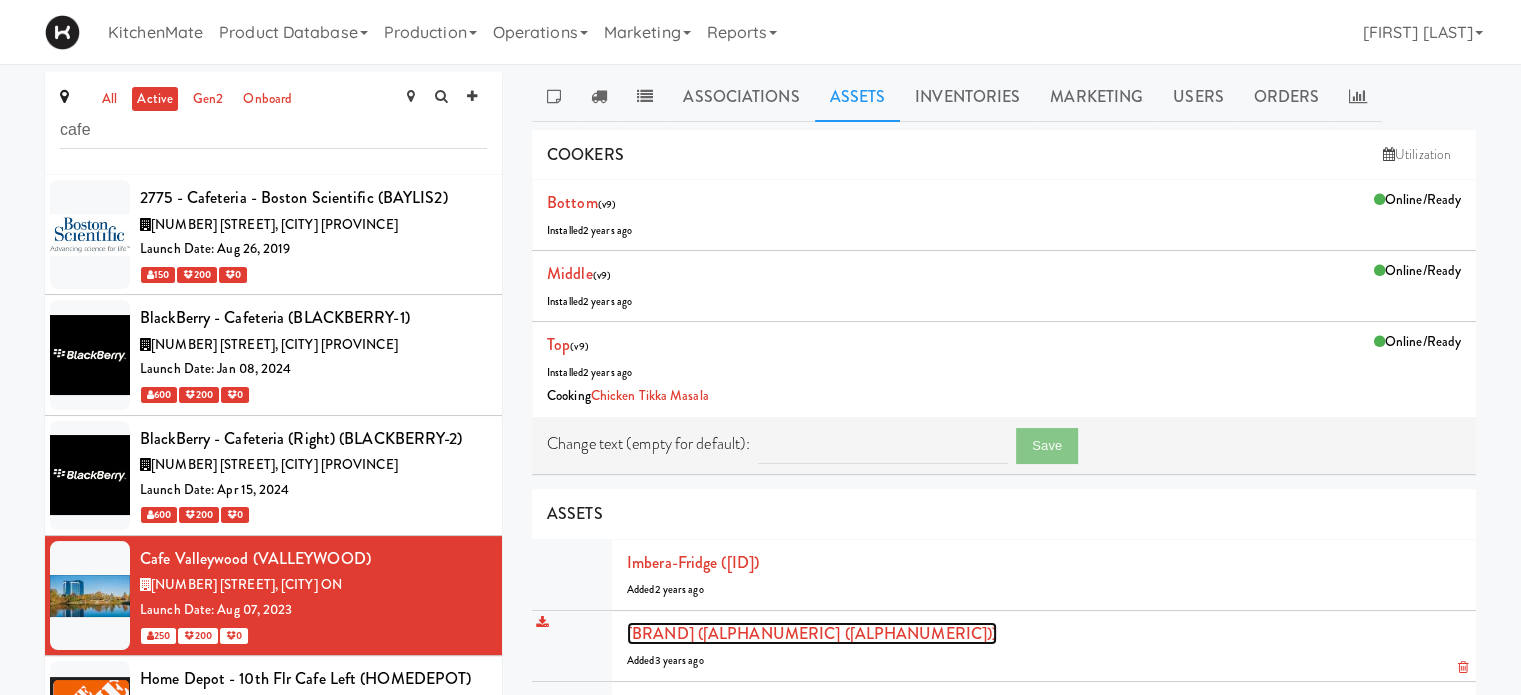 click on "[BRAND] ([ALPHANUMERIC] ([ALPHANUMERIC]))" at bounding box center [812, 633] 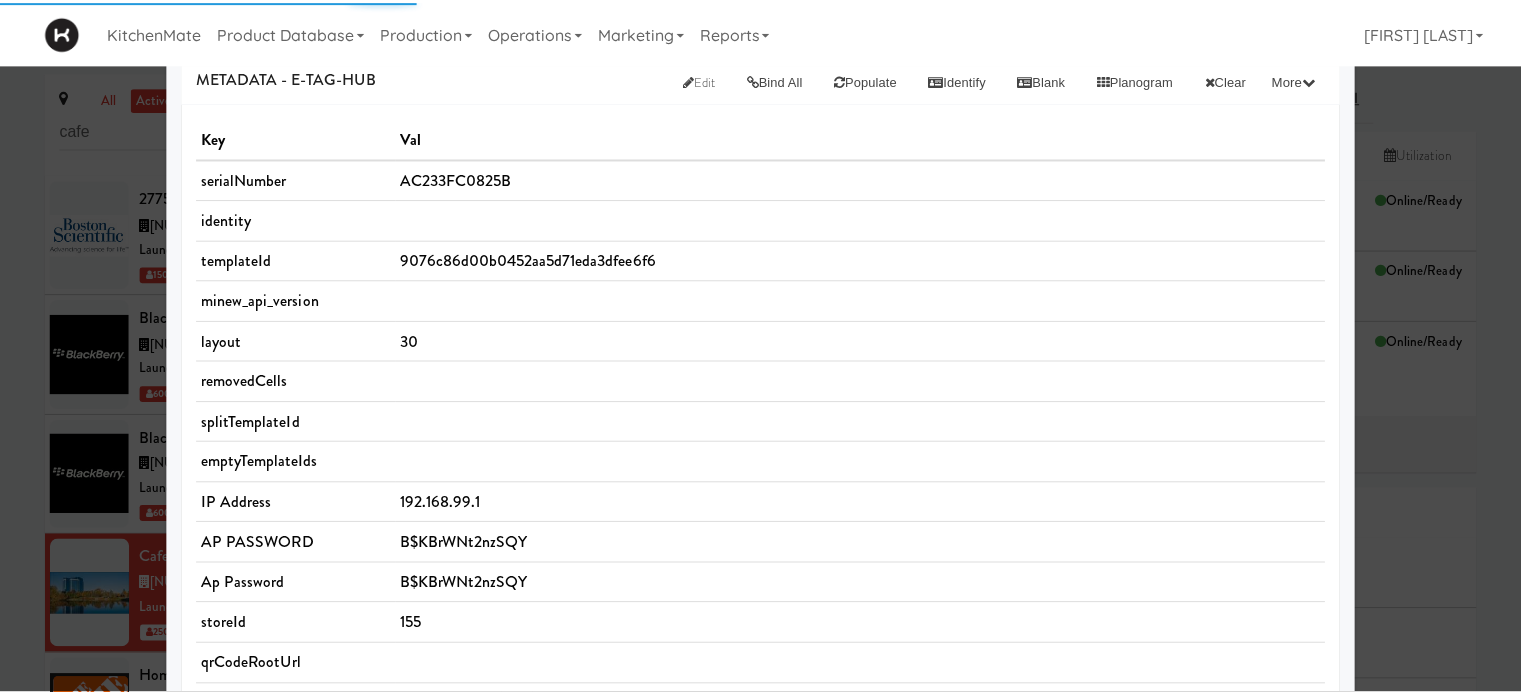 scroll, scrollTop: 0, scrollLeft: 0, axis: both 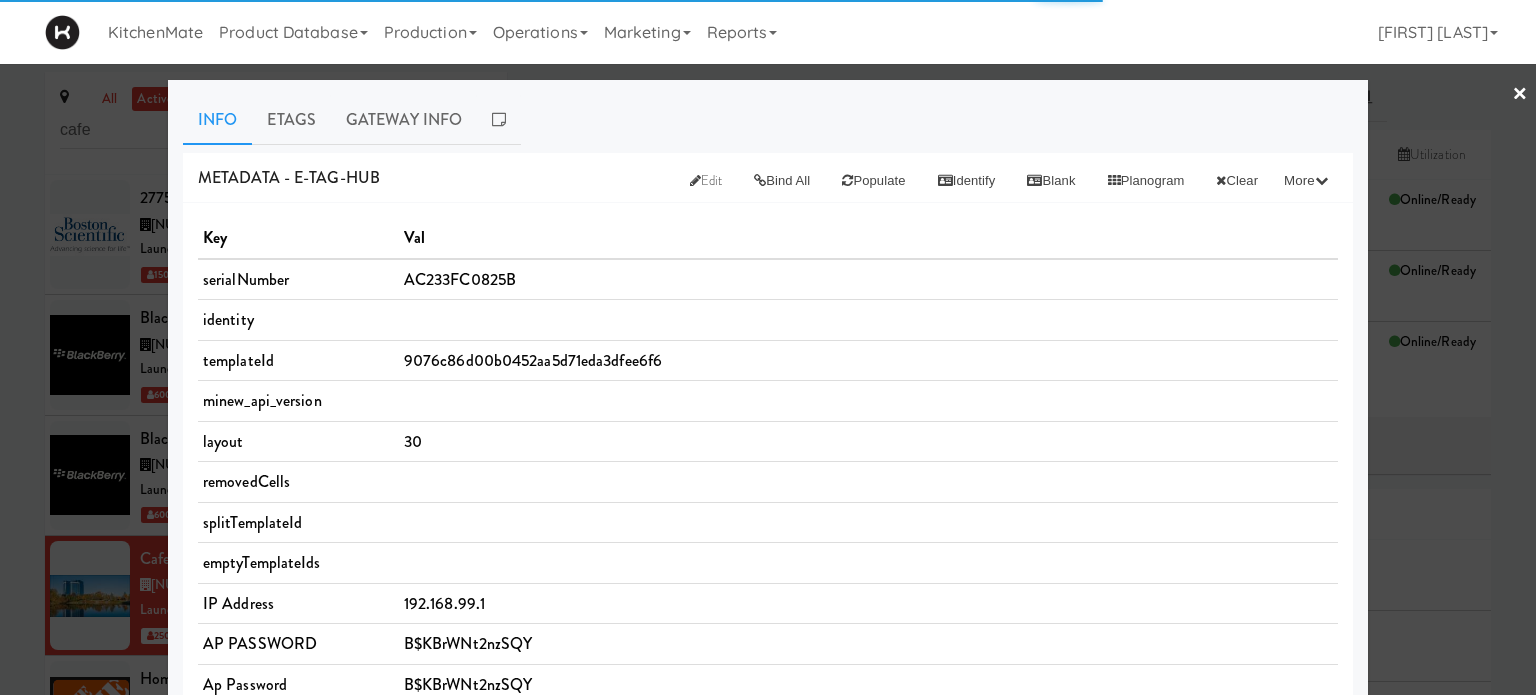 click on "×" at bounding box center [1520, 95] 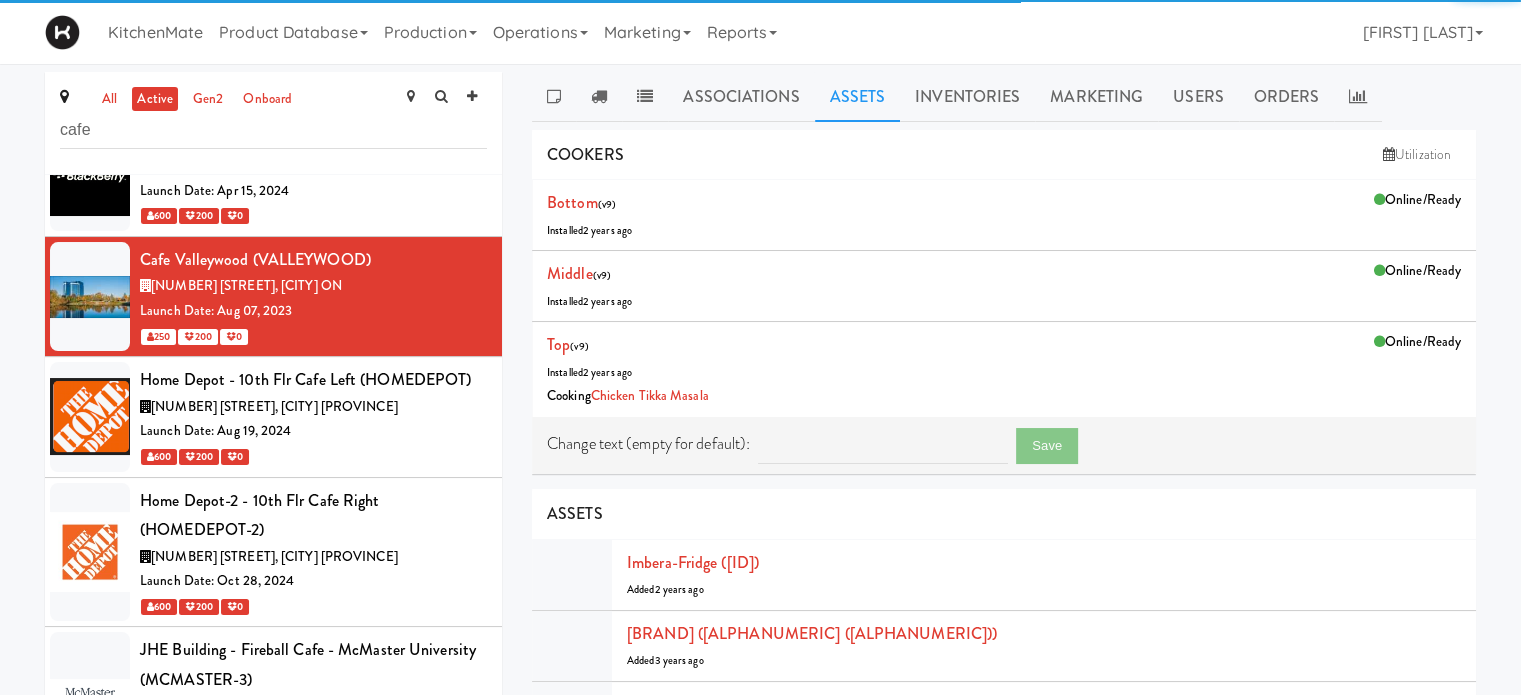 scroll, scrollTop: 300, scrollLeft: 0, axis: vertical 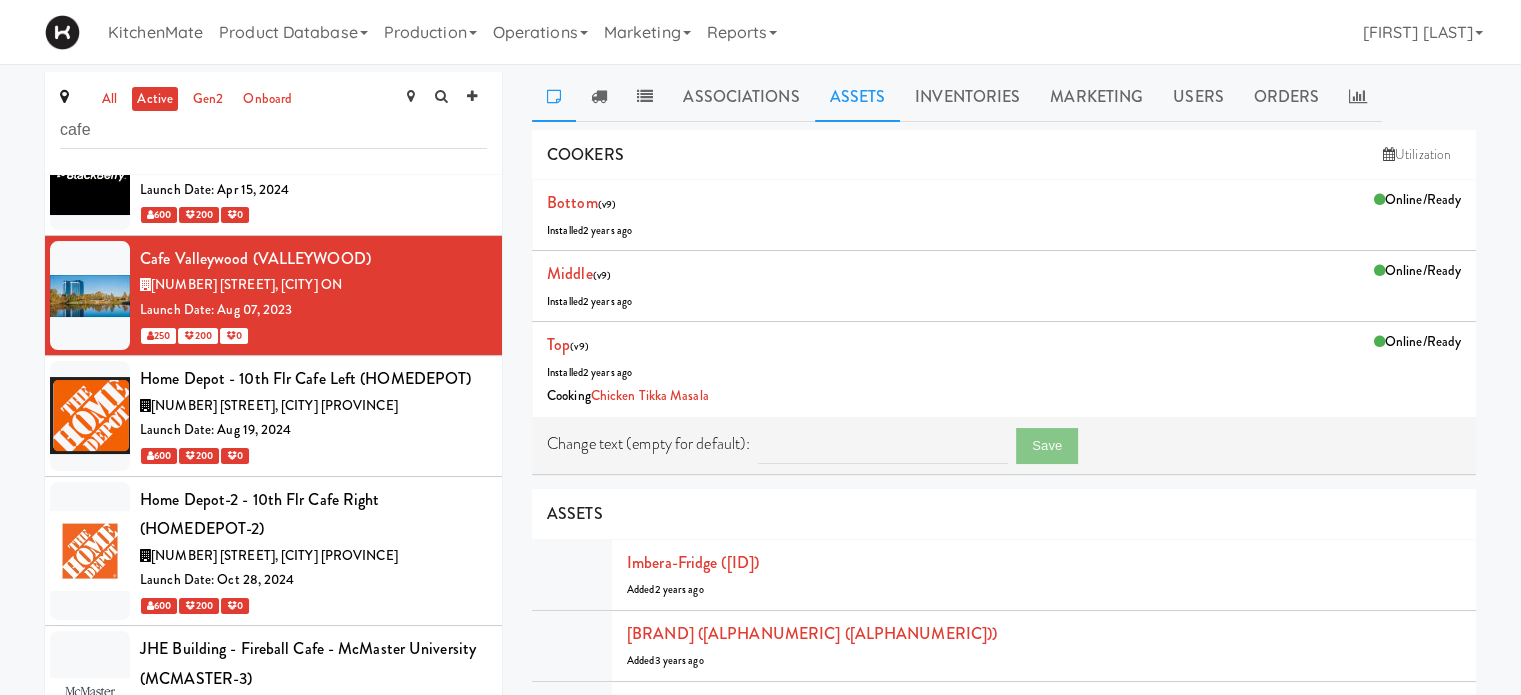 click at bounding box center (554, 96) 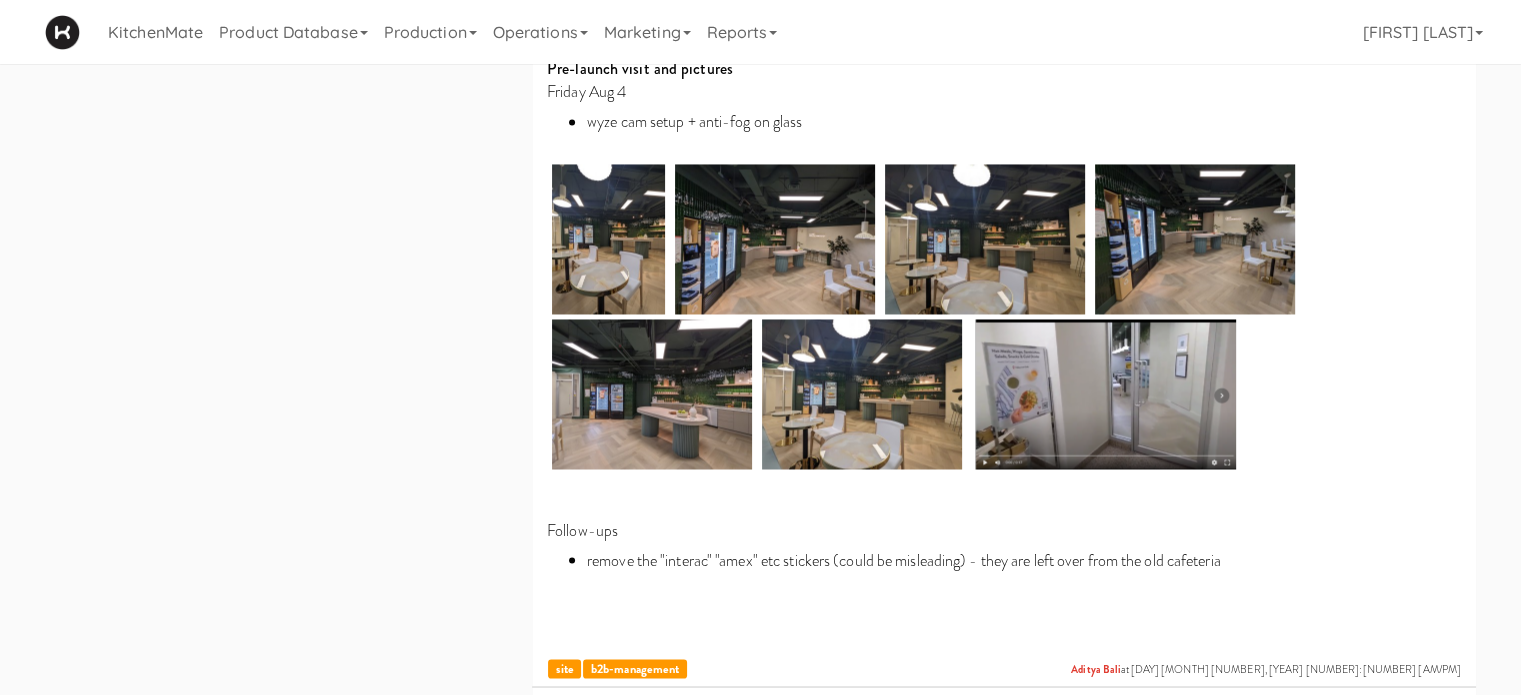 scroll, scrollTop: 3300, scrollLeft: 0, axis: vertical 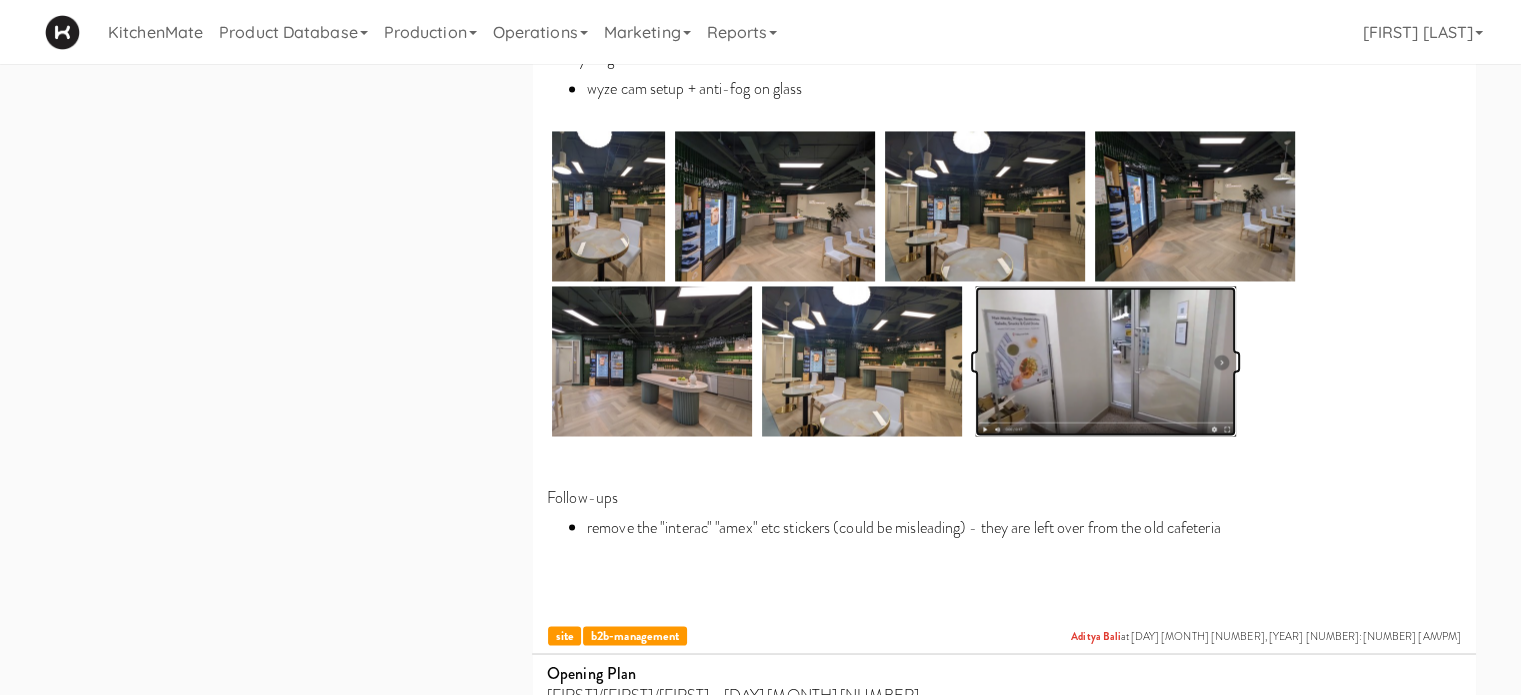 click at bounding box center (1105, 361) 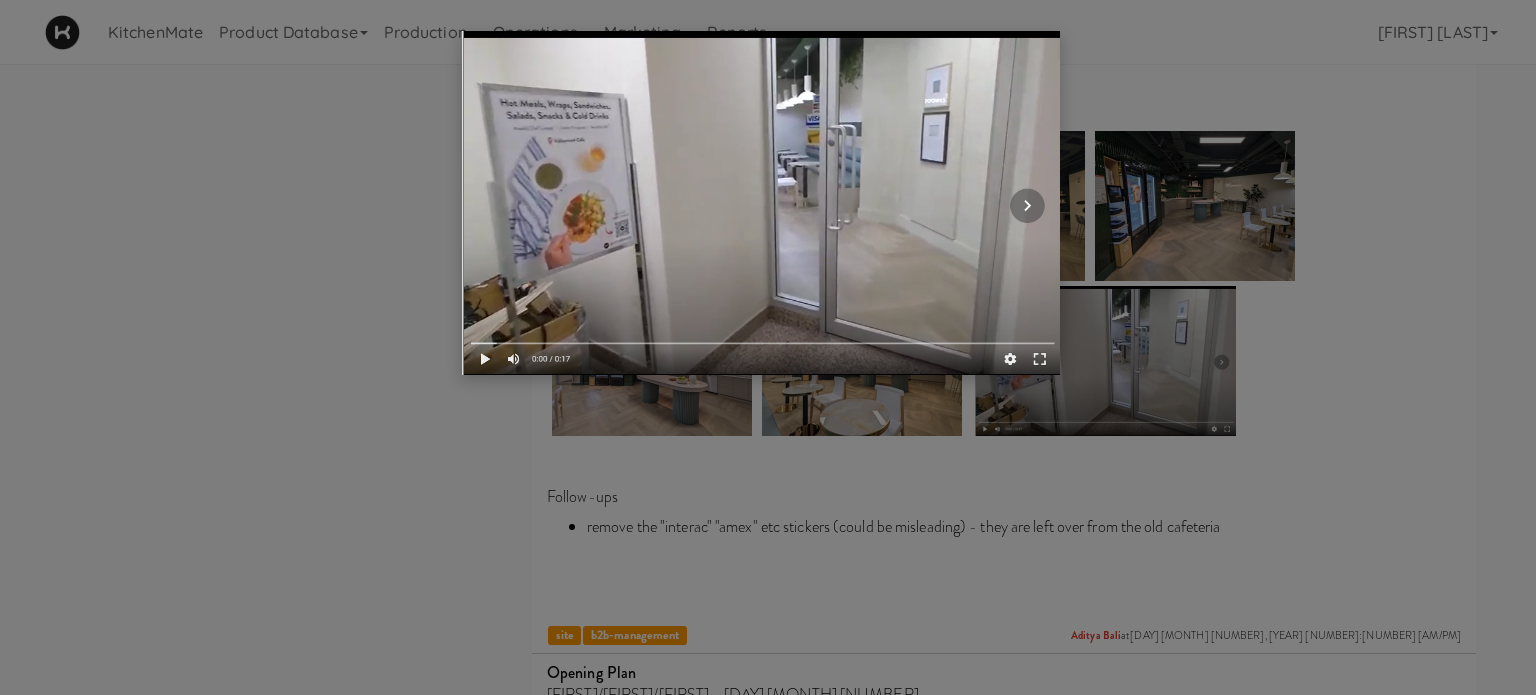 click at bounding box center [761, 203] 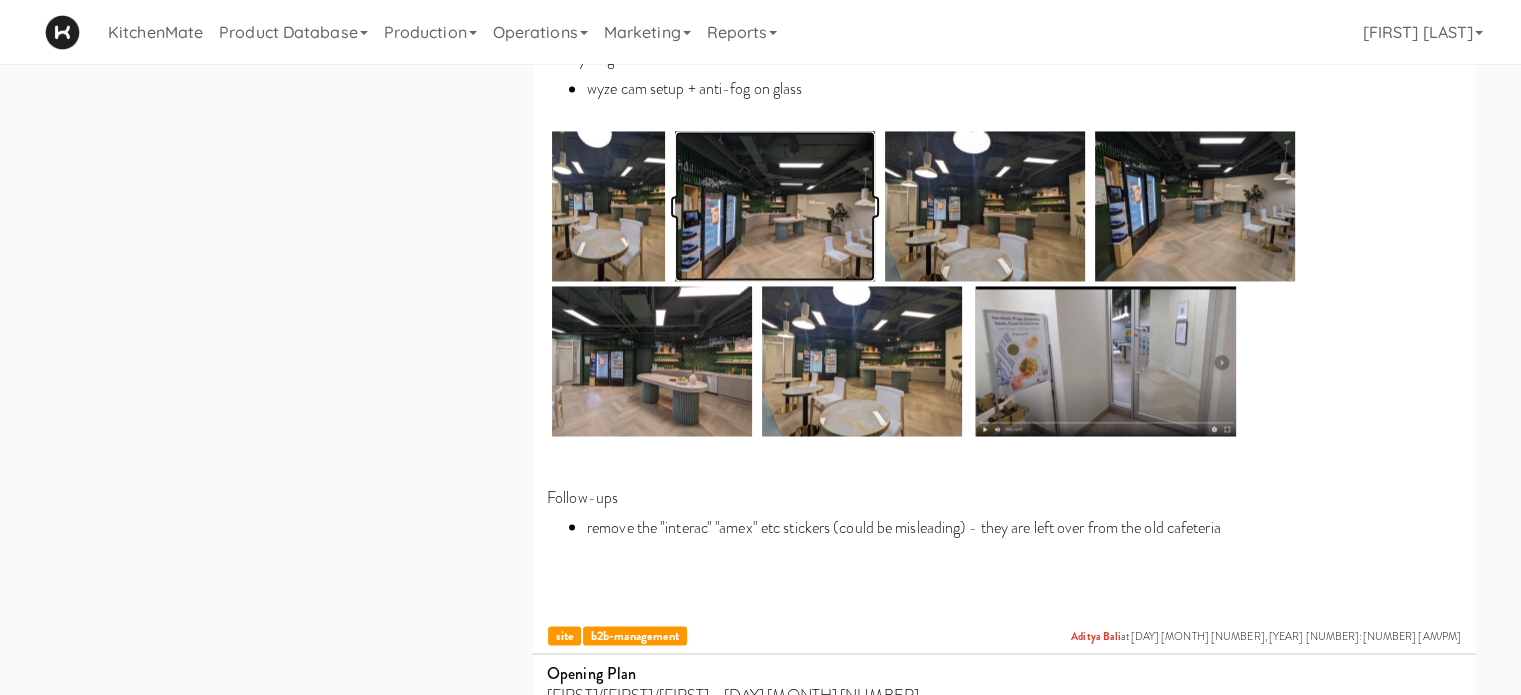 click at bounding box center (775, 206) 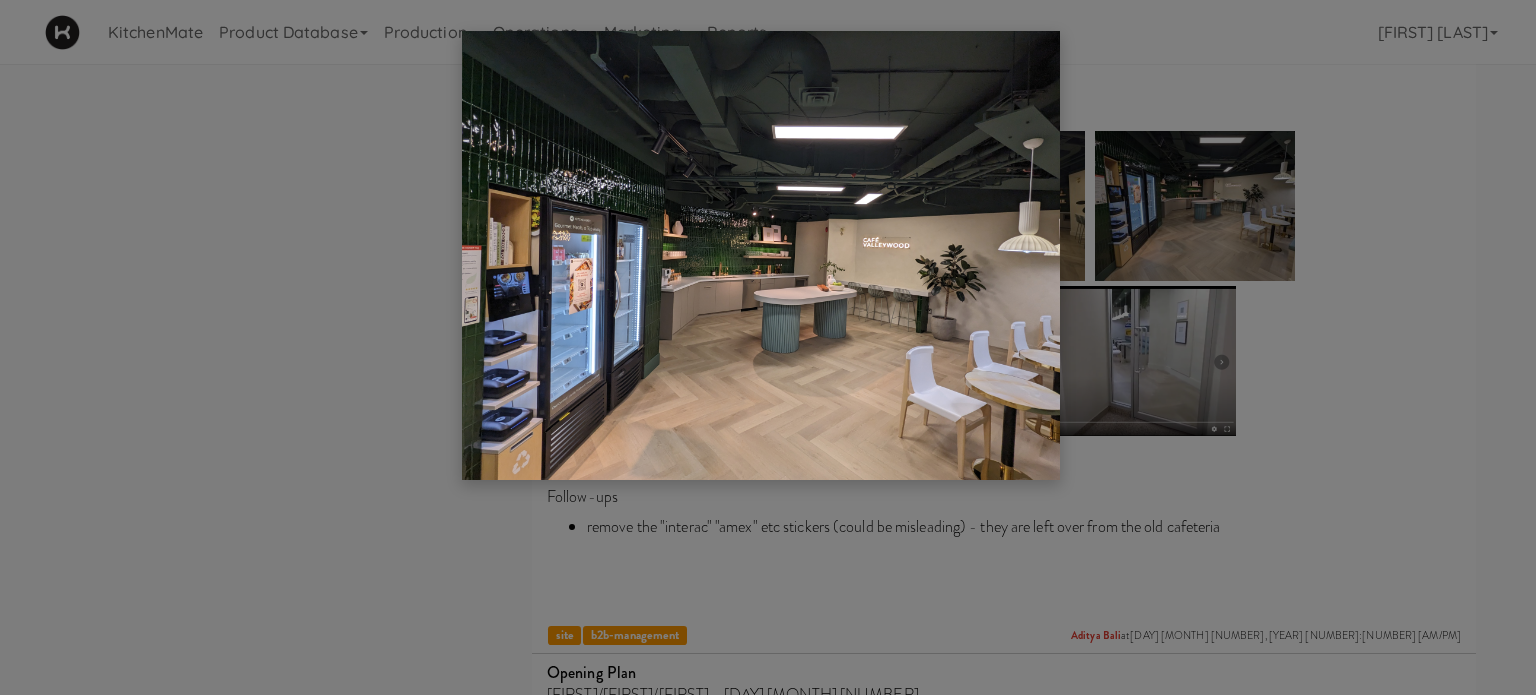 click at bounding box center [768, 347] 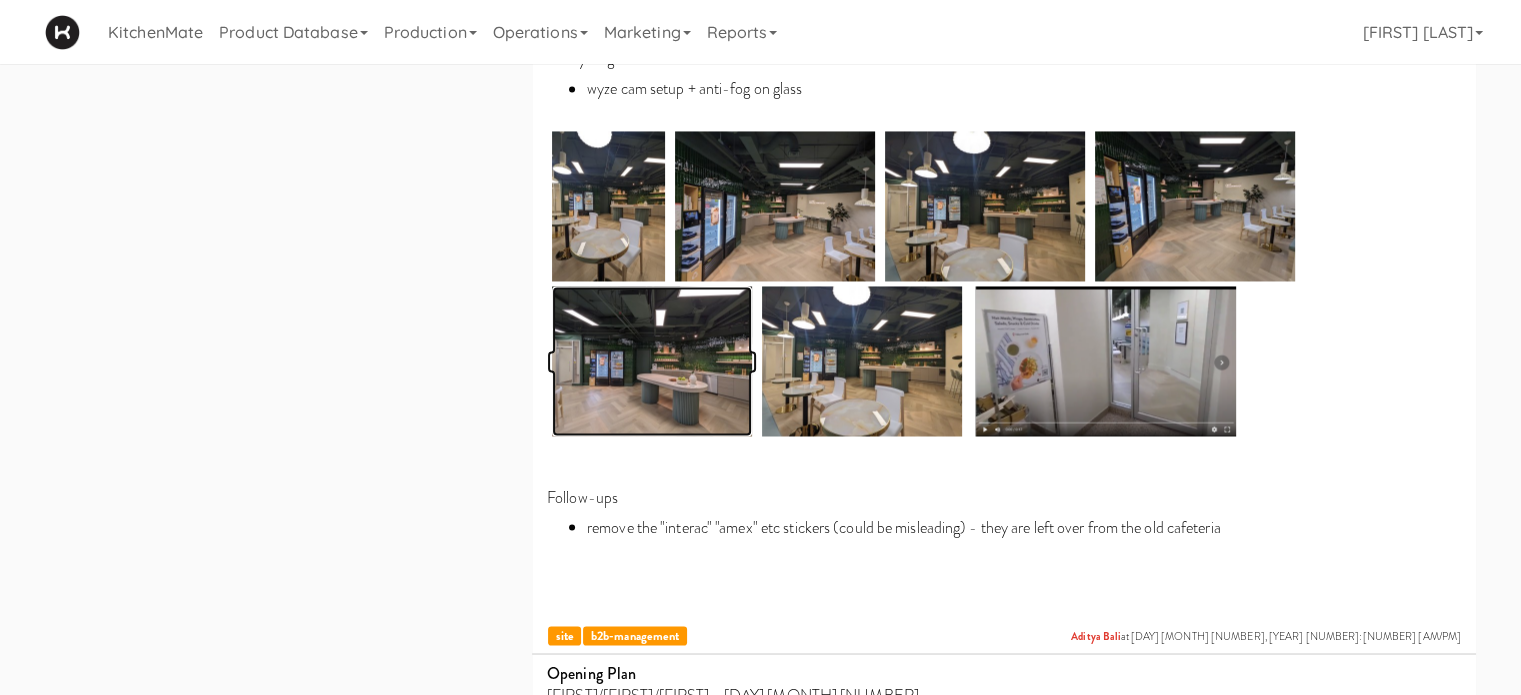 click at bounding box center [652, 361] 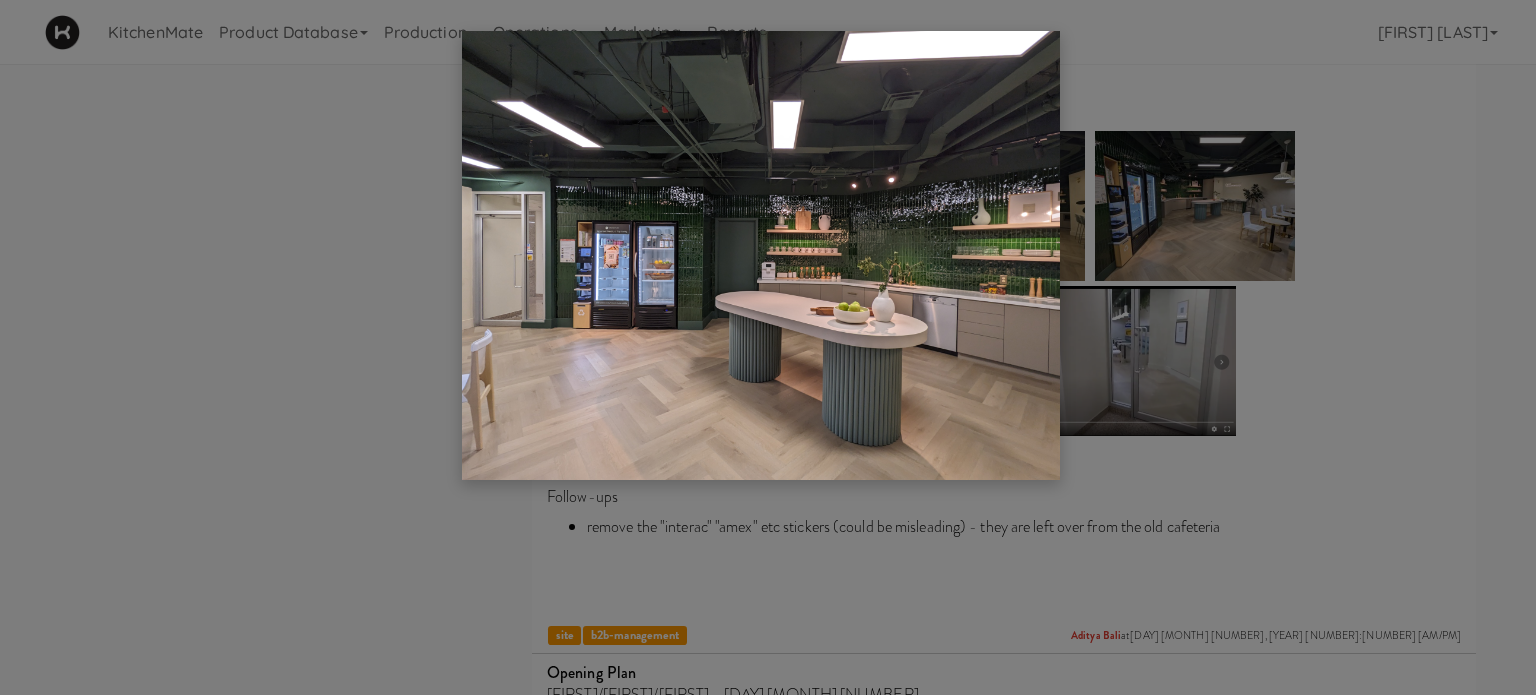 click at bounding box center (761, 255) 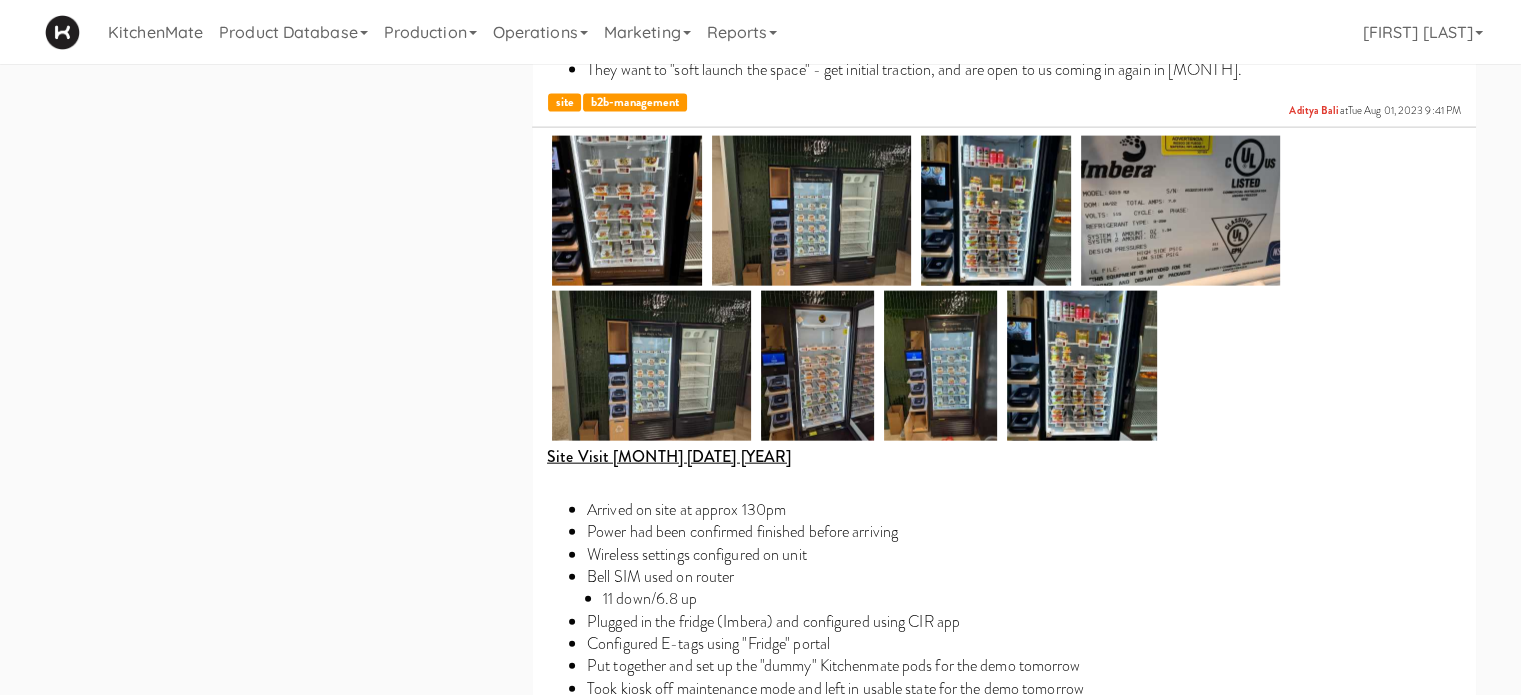 scroll, scrollTop: 4400, scrollLeft: 0, axis: vertical 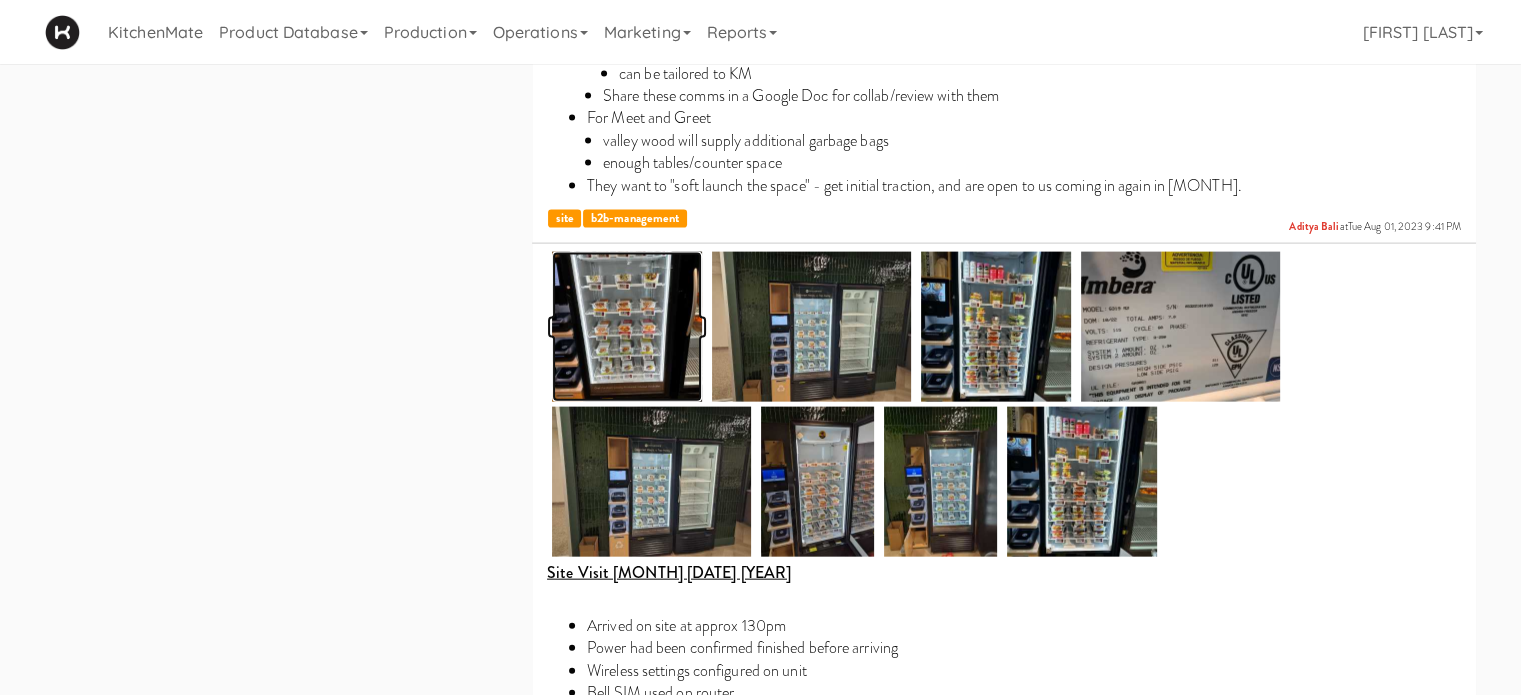 click at bounding box center [627, 327] 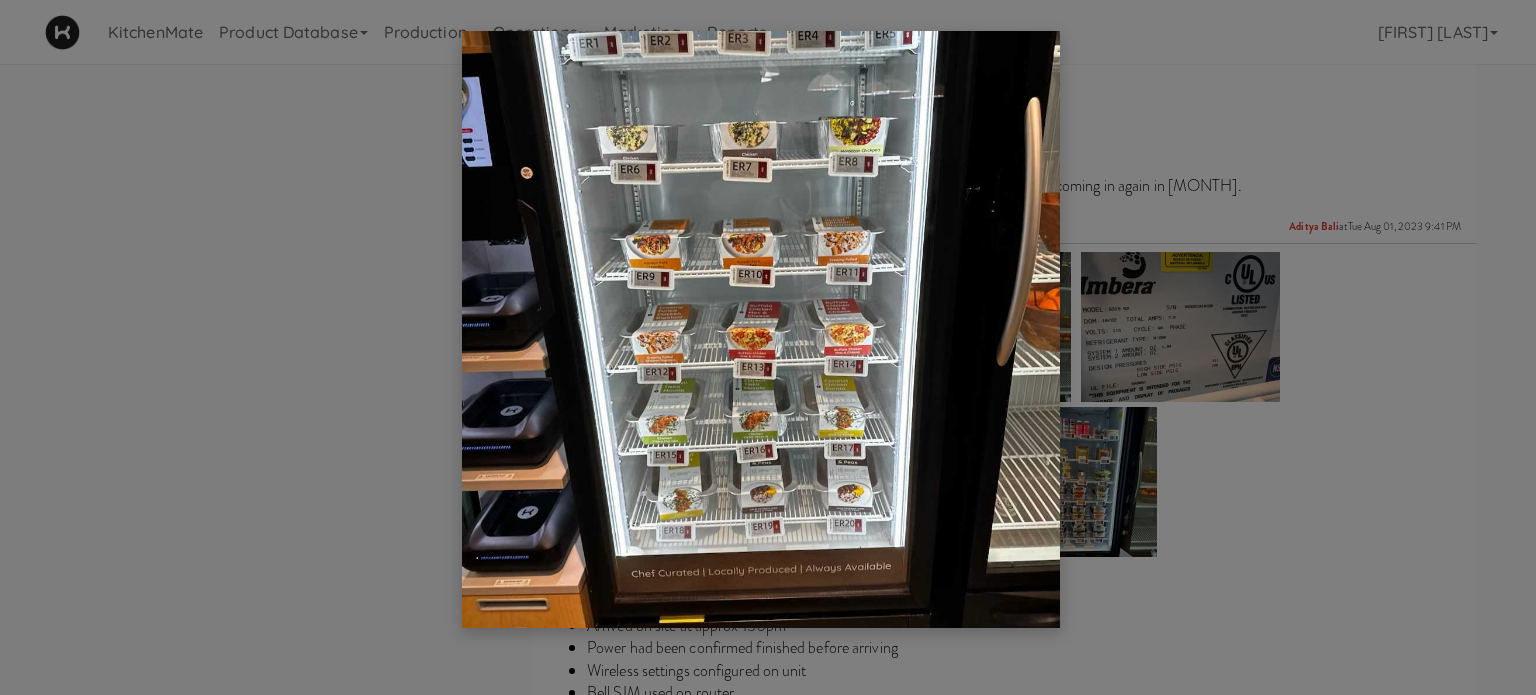 click at bounding box center [768, 347] 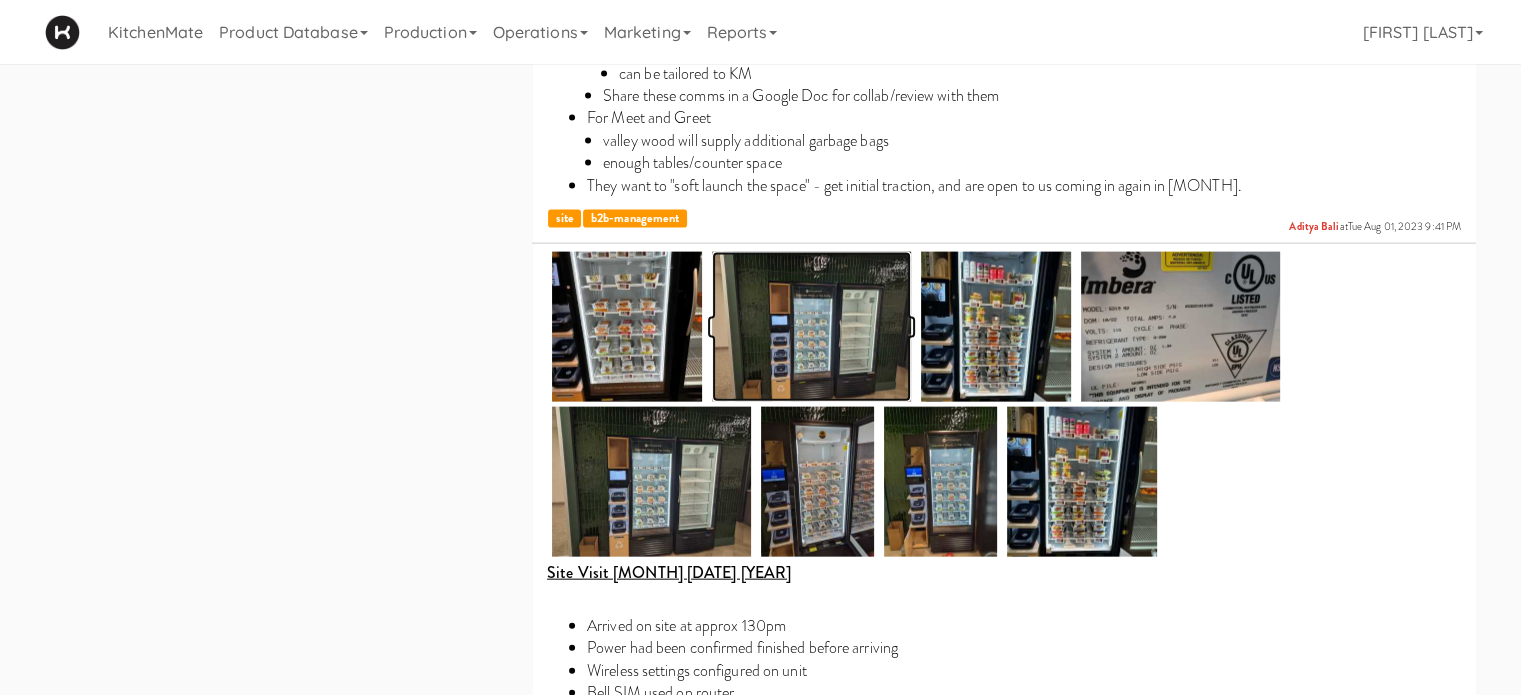 click at bounding box center [811, 327] 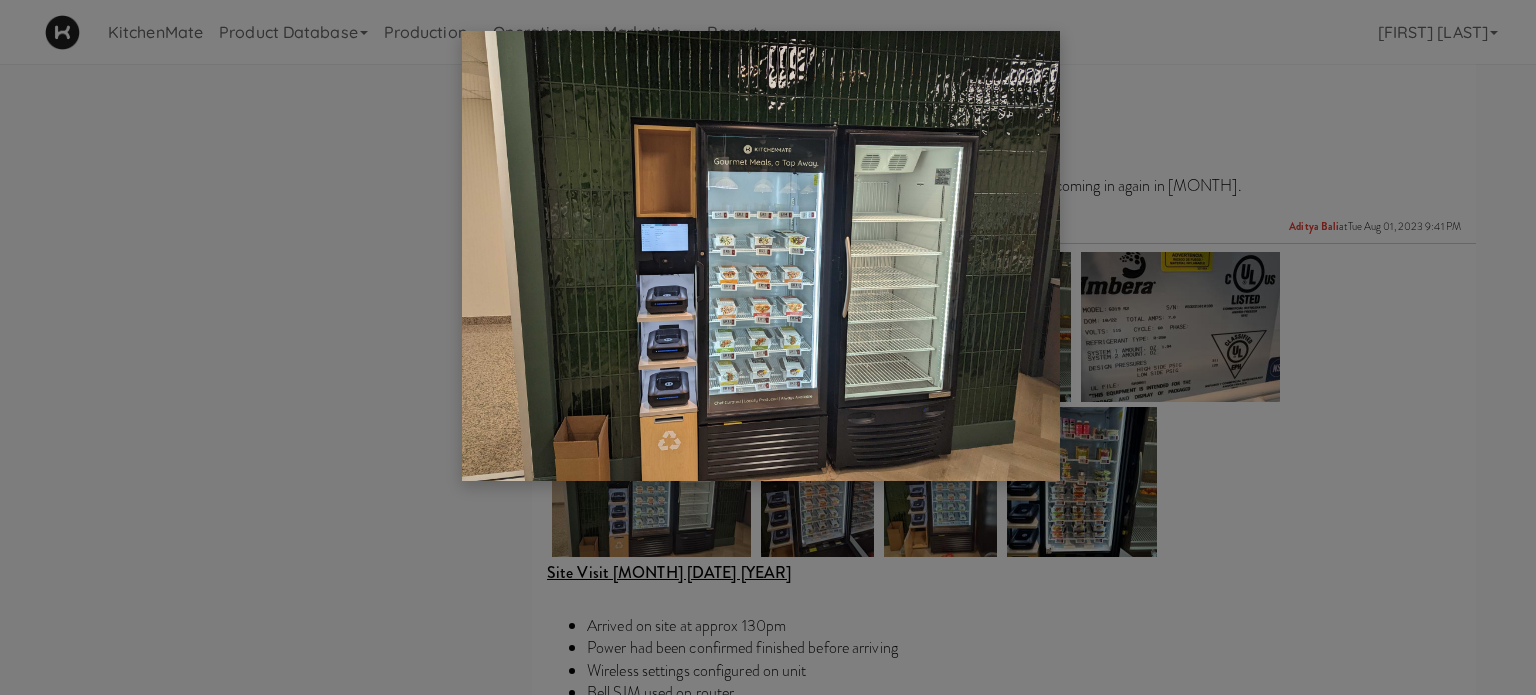 click at bounding box center (768, 347) 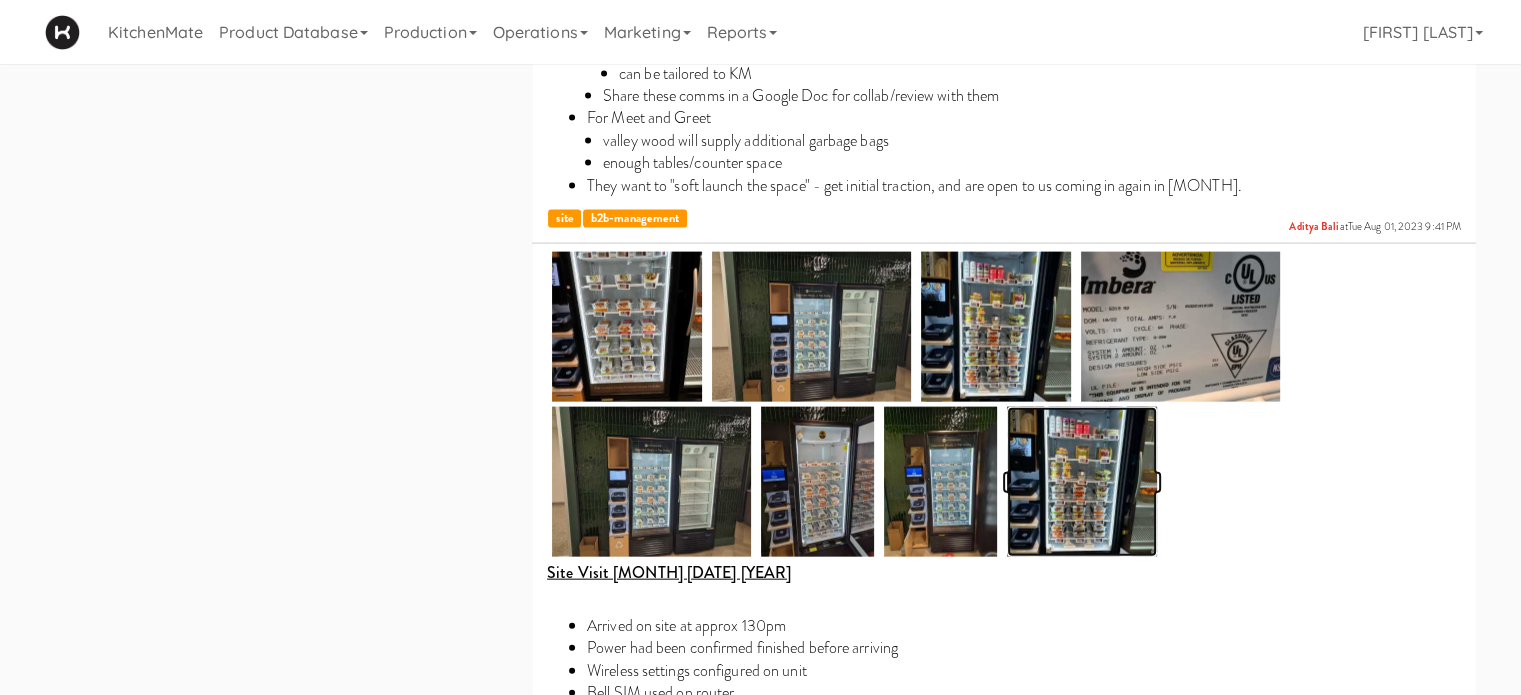 click at bounding box center (1082, 482) 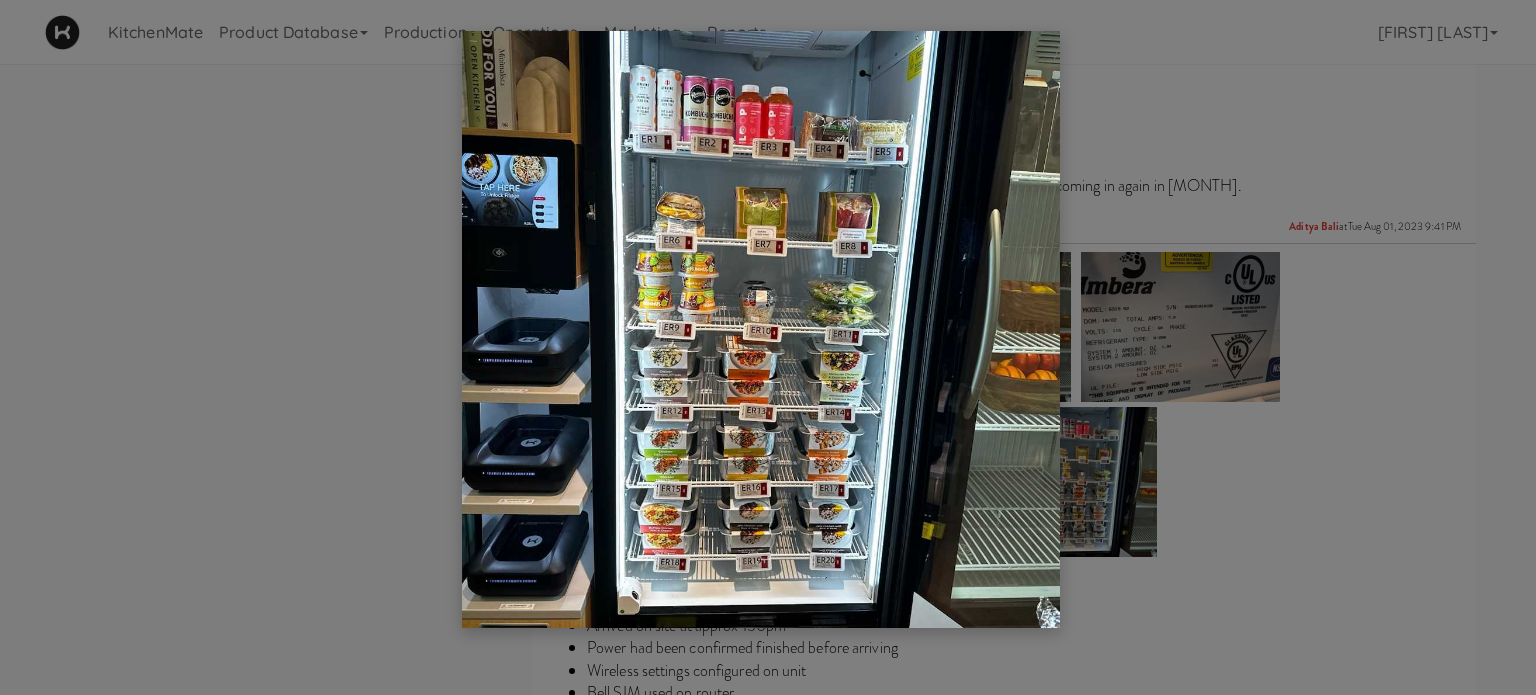 click at bounding box center (768, 347) 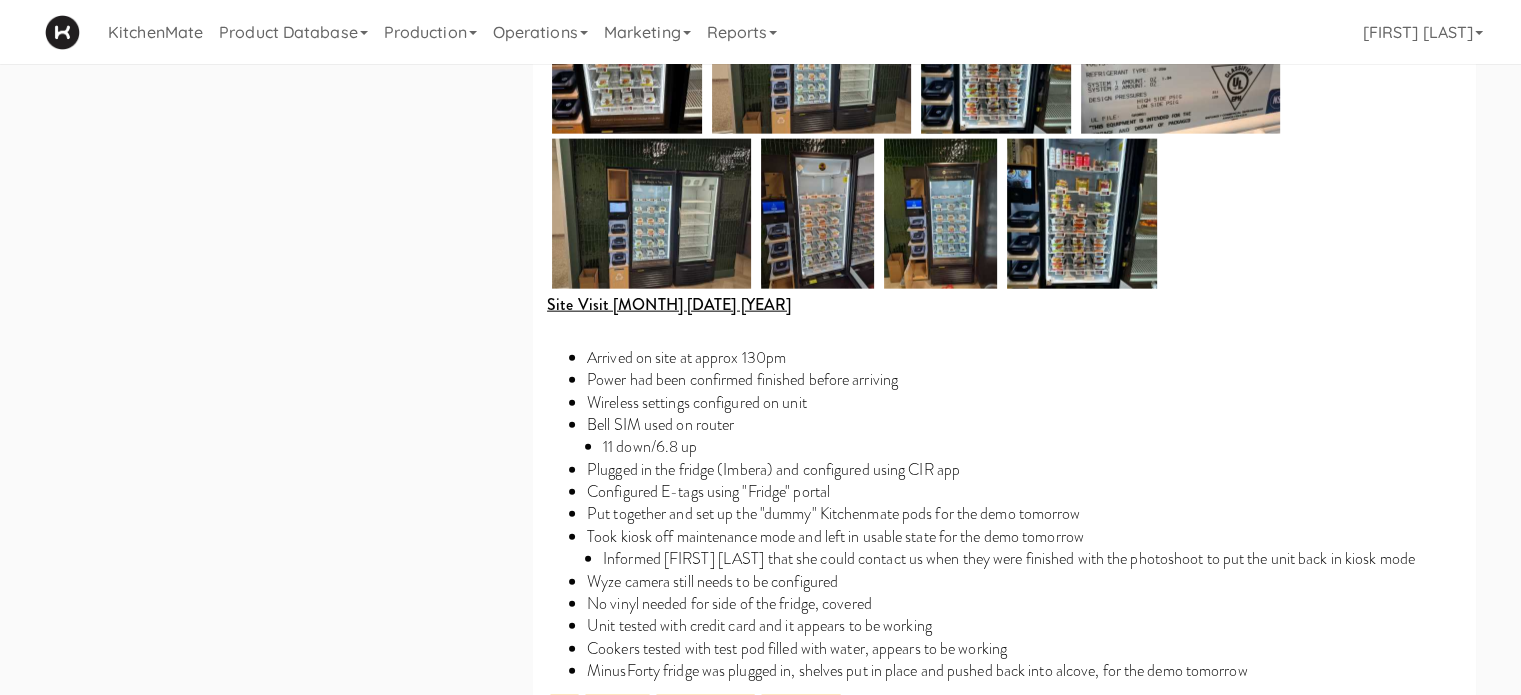 scroll, scrollTop: 4495, scrollLeft: 0, axis: vertical 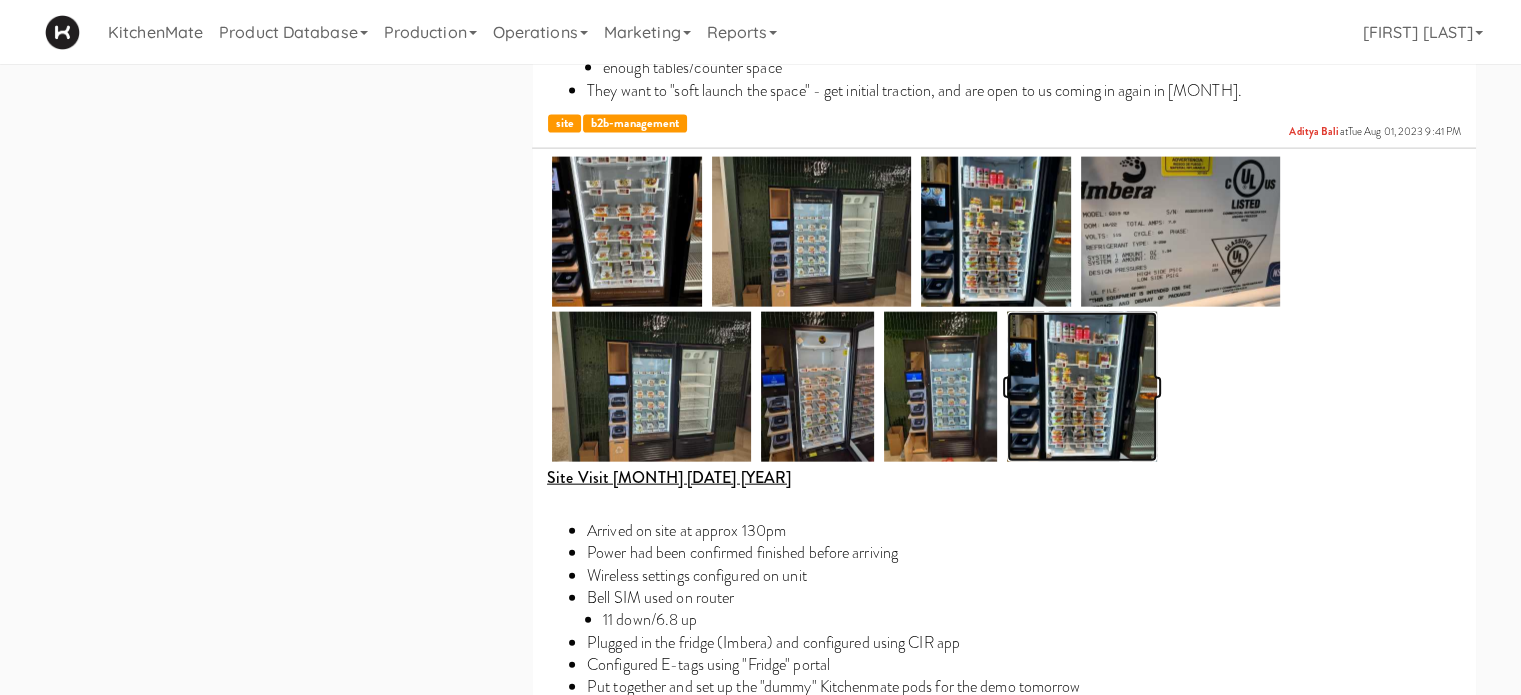 click at bounding box center [1082, 387] 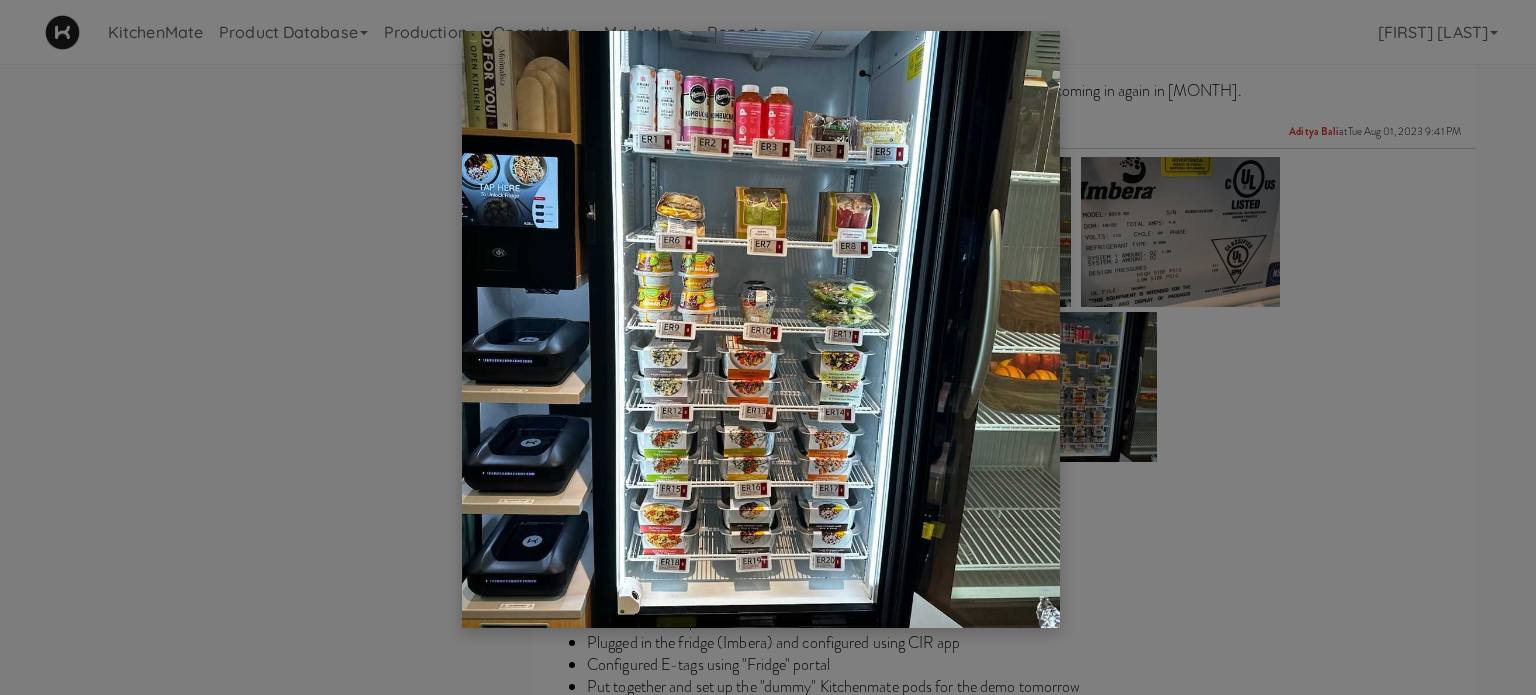 click at bounding box center (768, 347) 